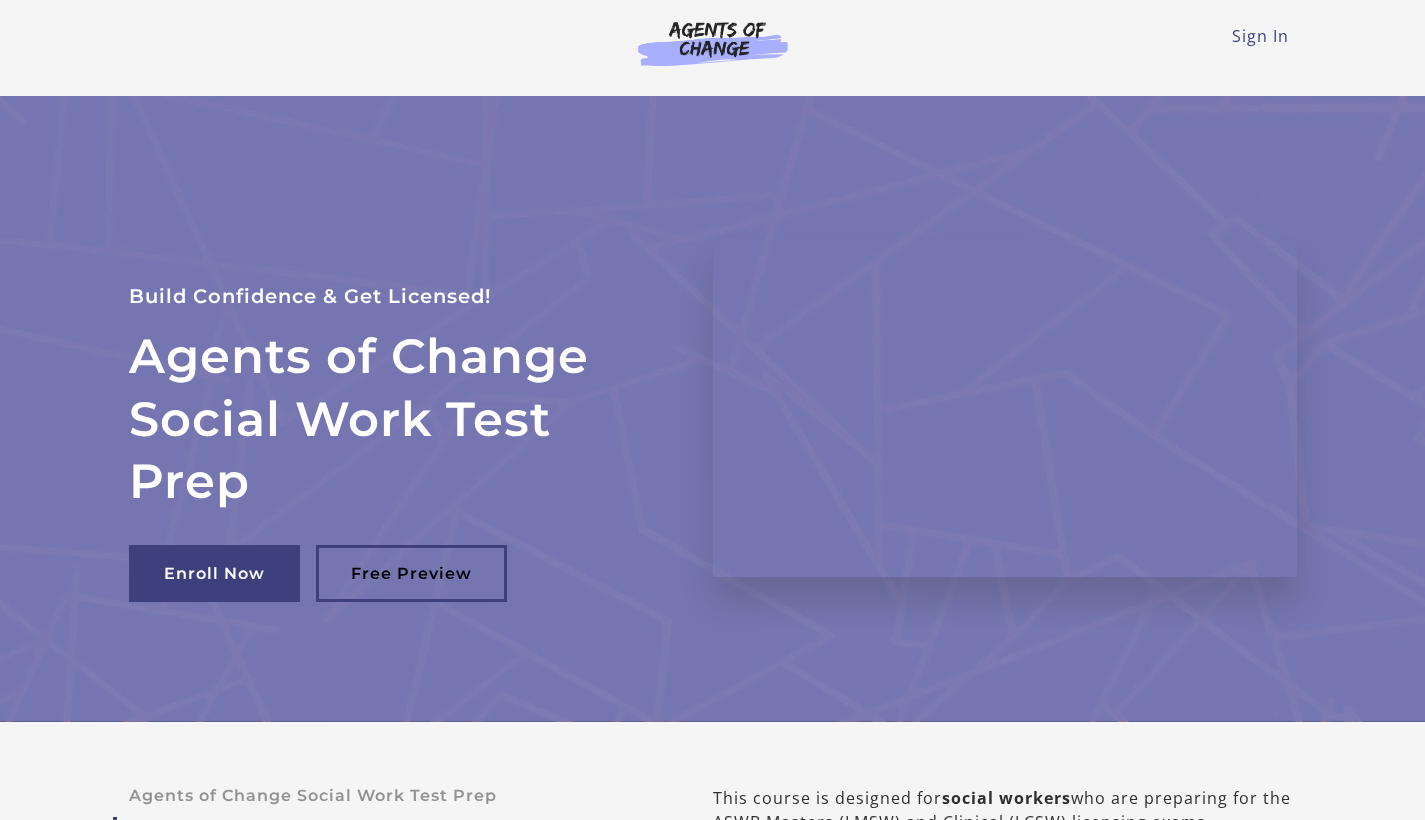 scroll, scrollTop: 0, scrollLeft: 0, axis: both 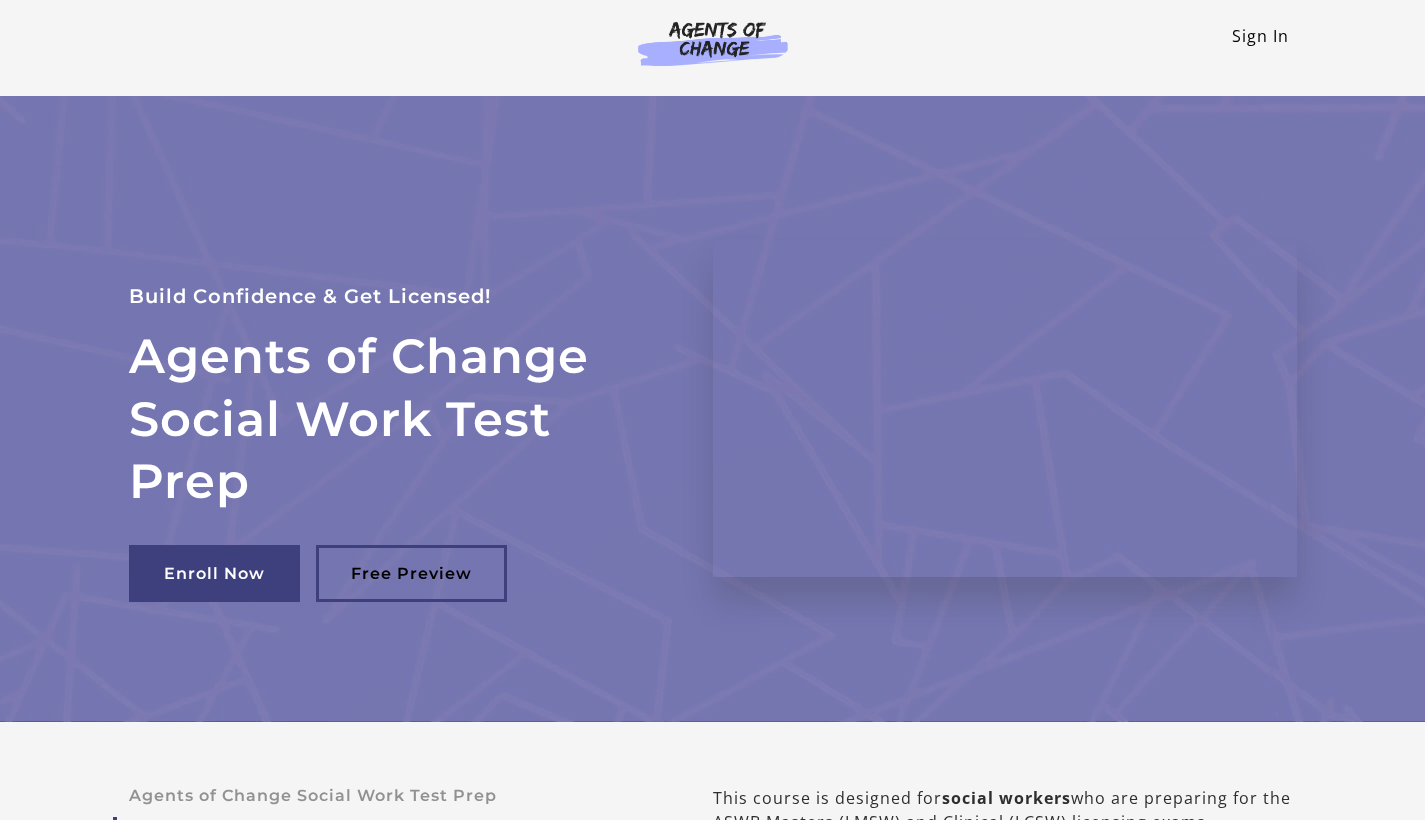 click on "Sign In" at bounding box center [1260, 36] 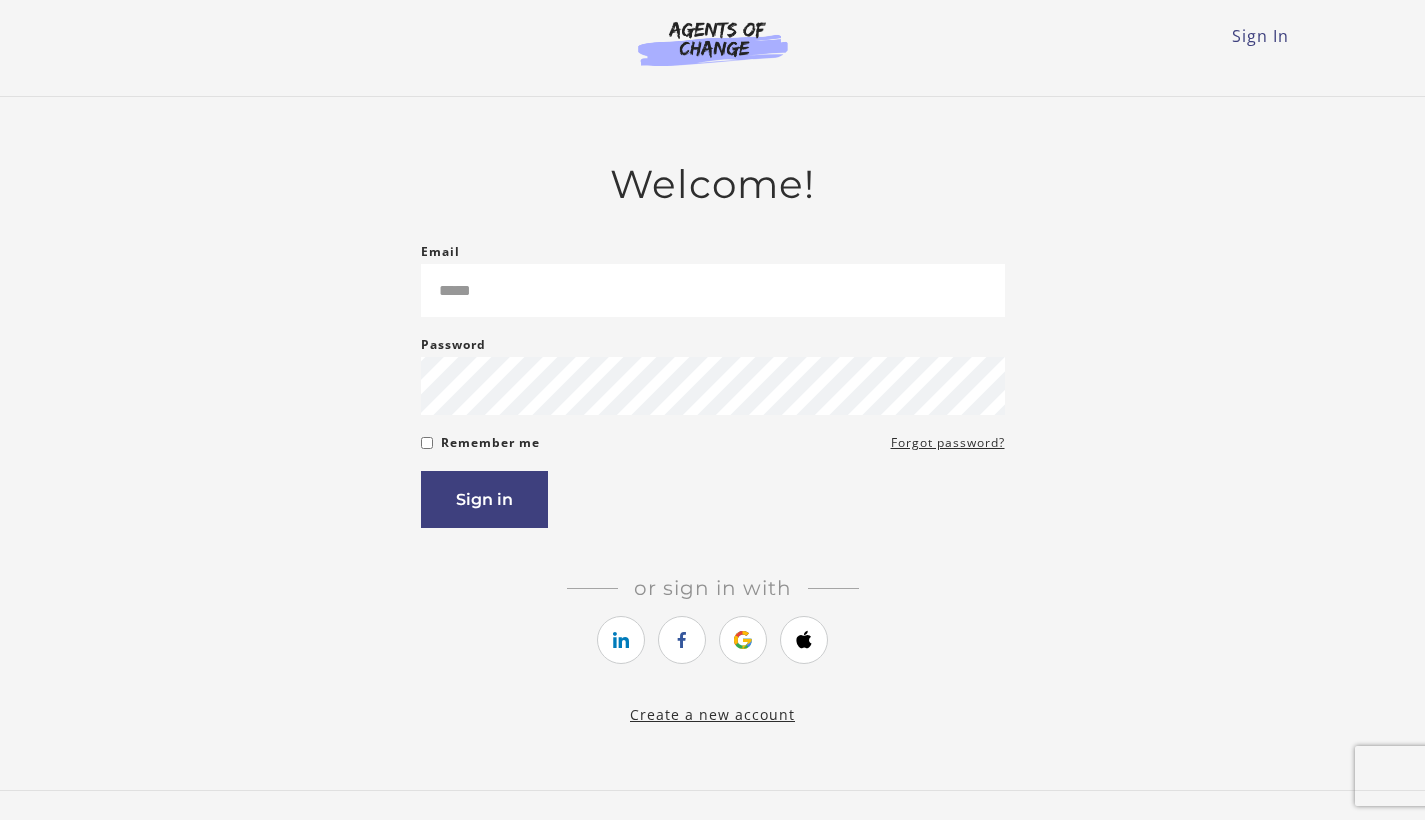 scroll, scrollTop: 0, scrollLeft: 0, axis: both 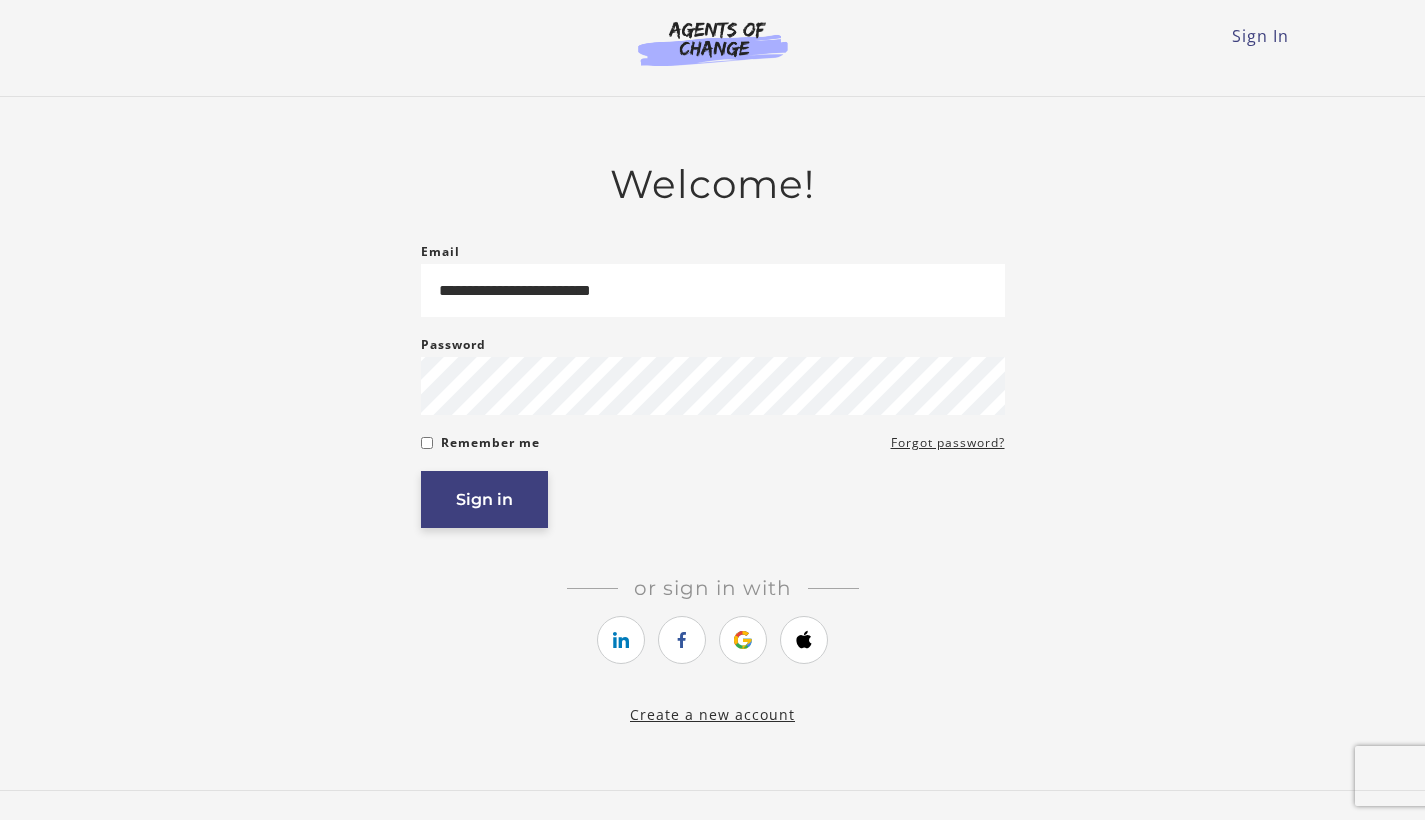 click on "Sign in" at bounding box center (484, 499) 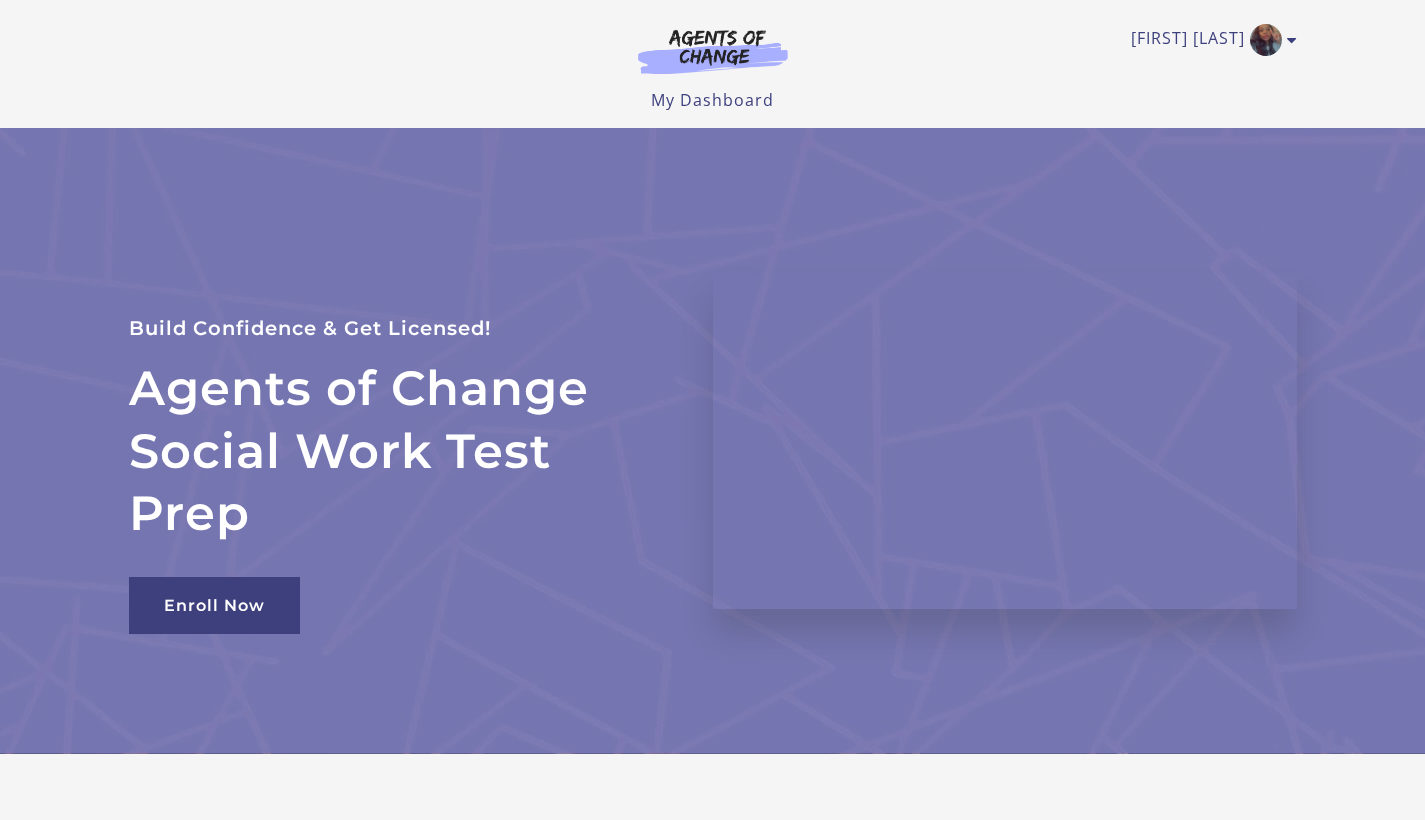 scroll, scrollTop: 0, scrollLeft: 0, axis: both 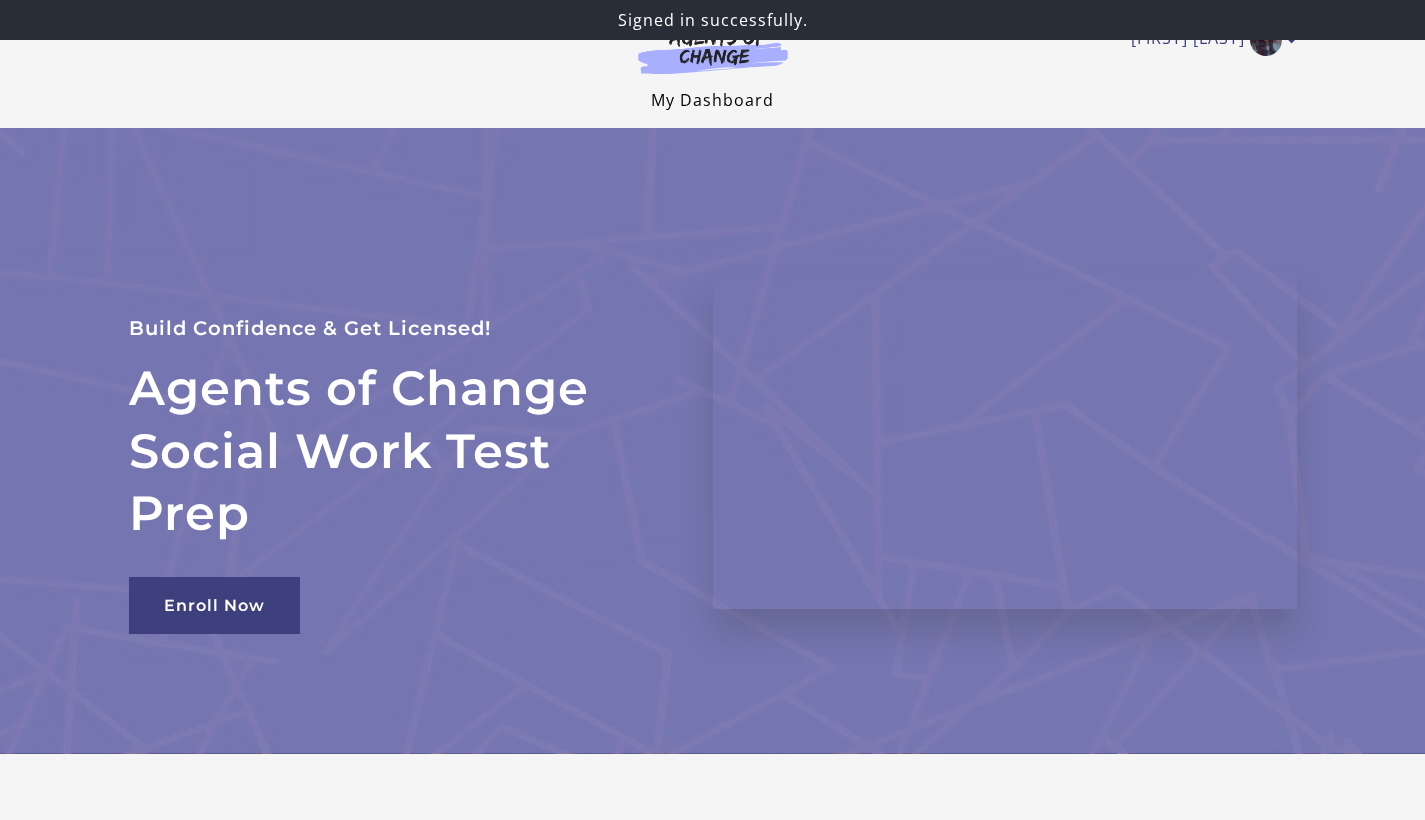 click on "My Dashboard" at bounding box center (712, 100) 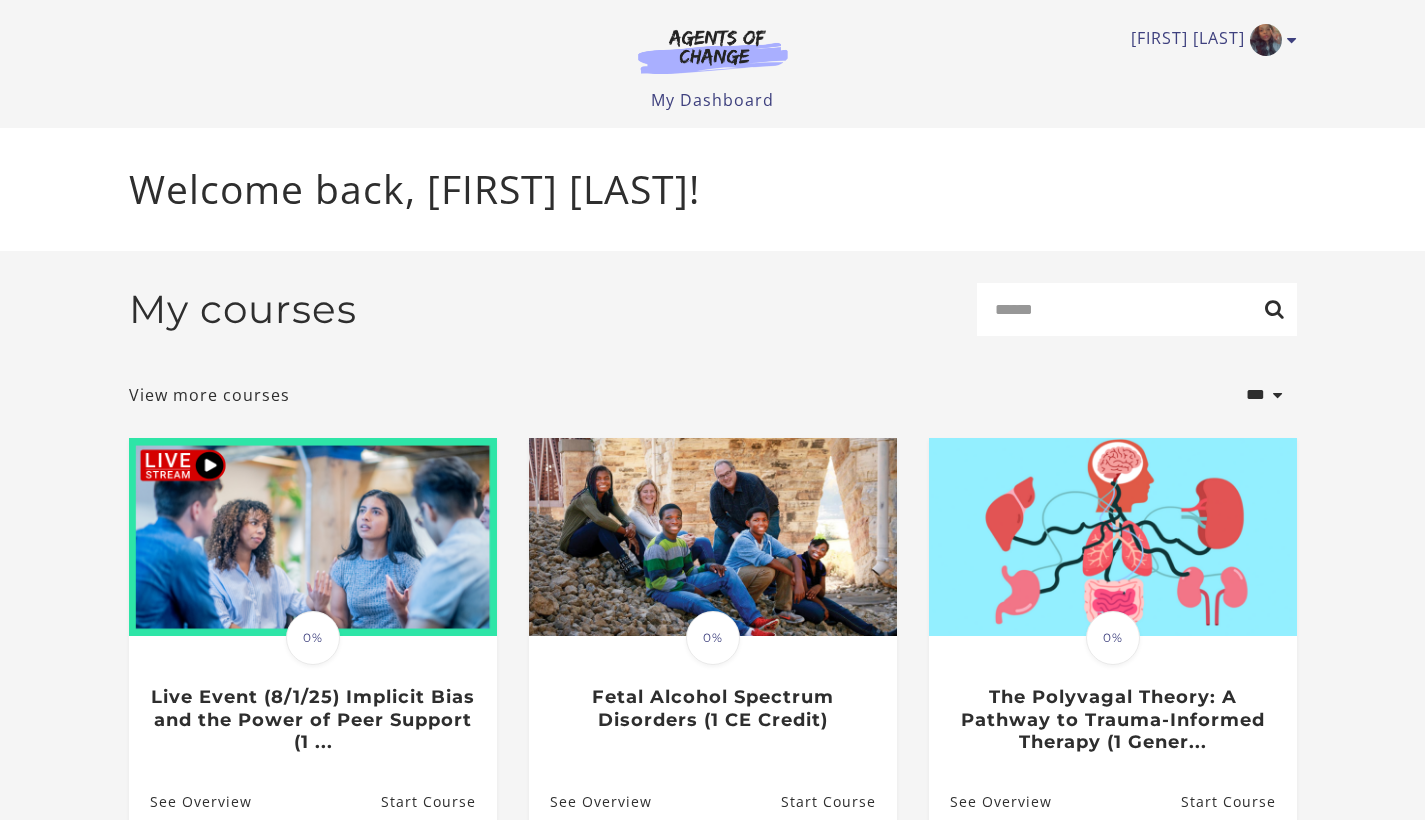 scroll, scrollTop: 0, scrollLeft: 0, axis: both 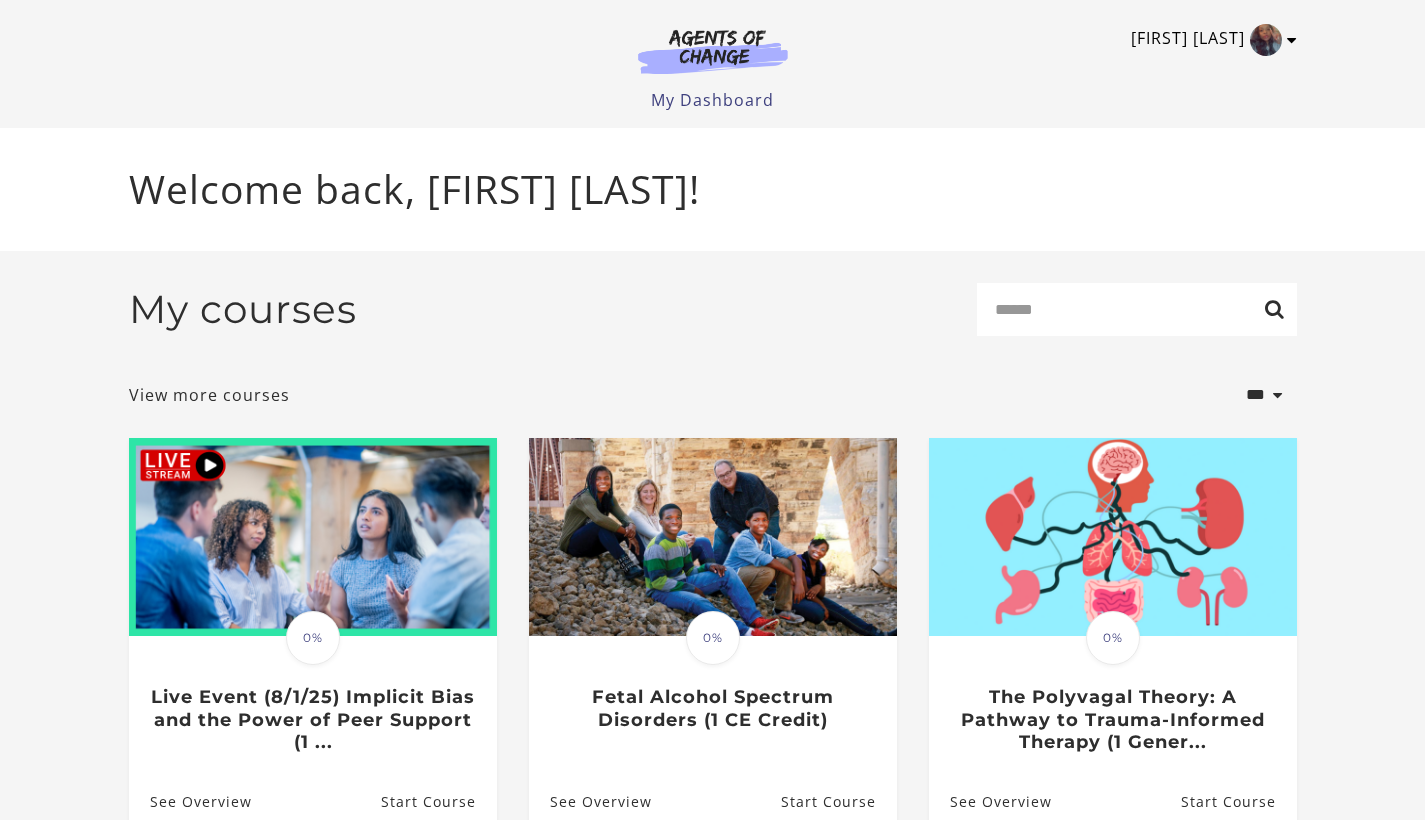 click at bounding box center [1266, 40] 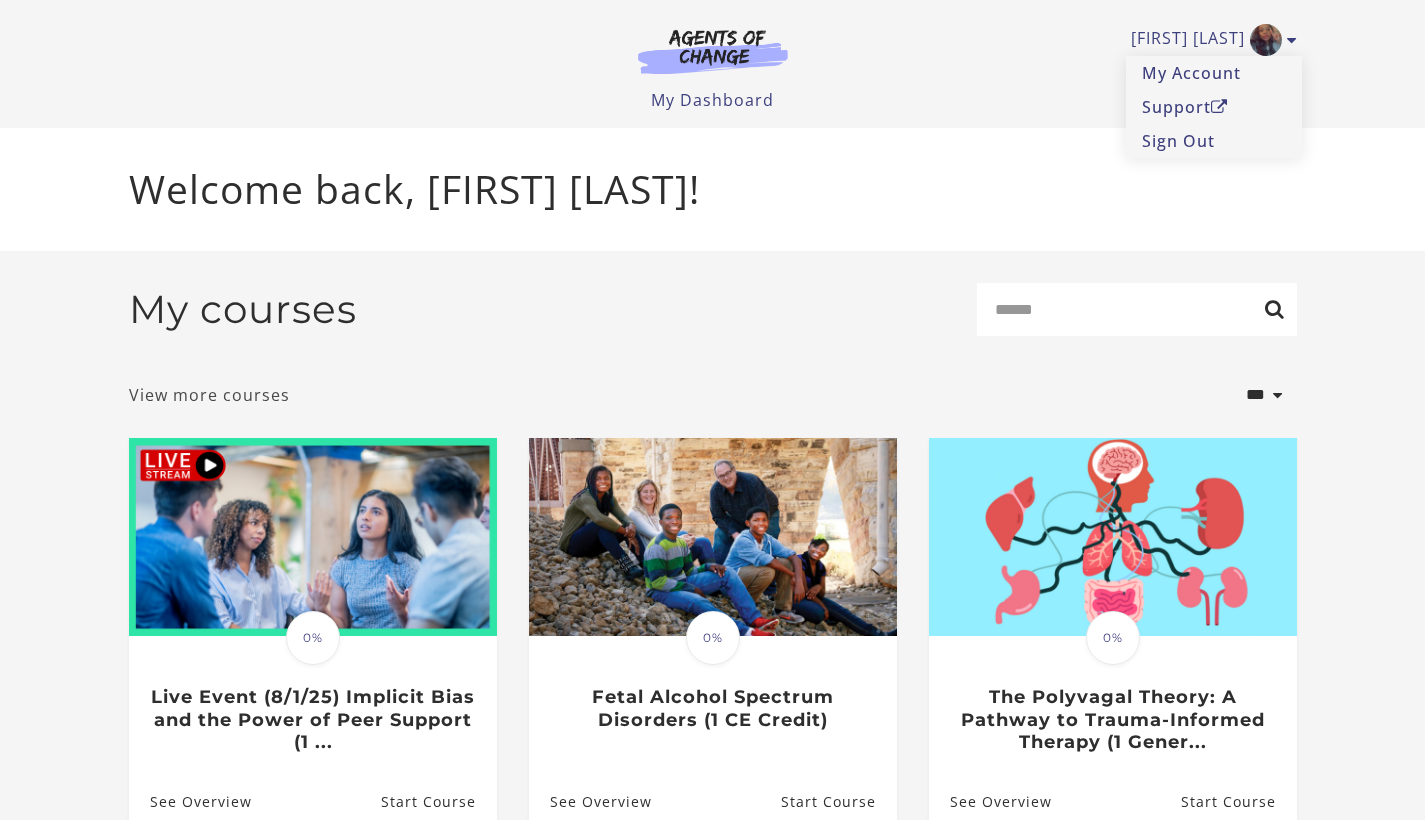 click on "View more courses" at bounding box center [209, 395] 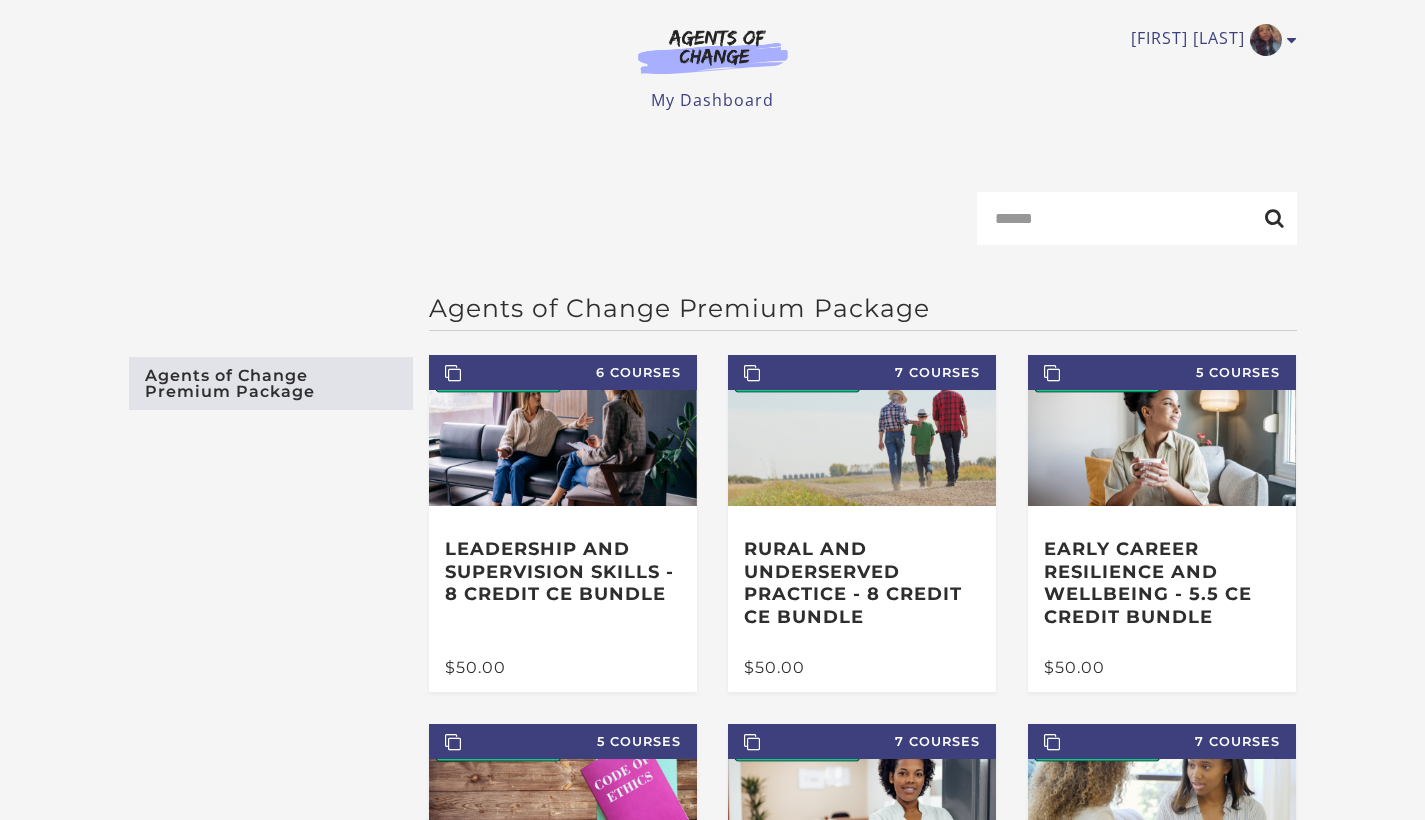 scroll, scrollTop: 0, scrollLeft: 0, axis: both 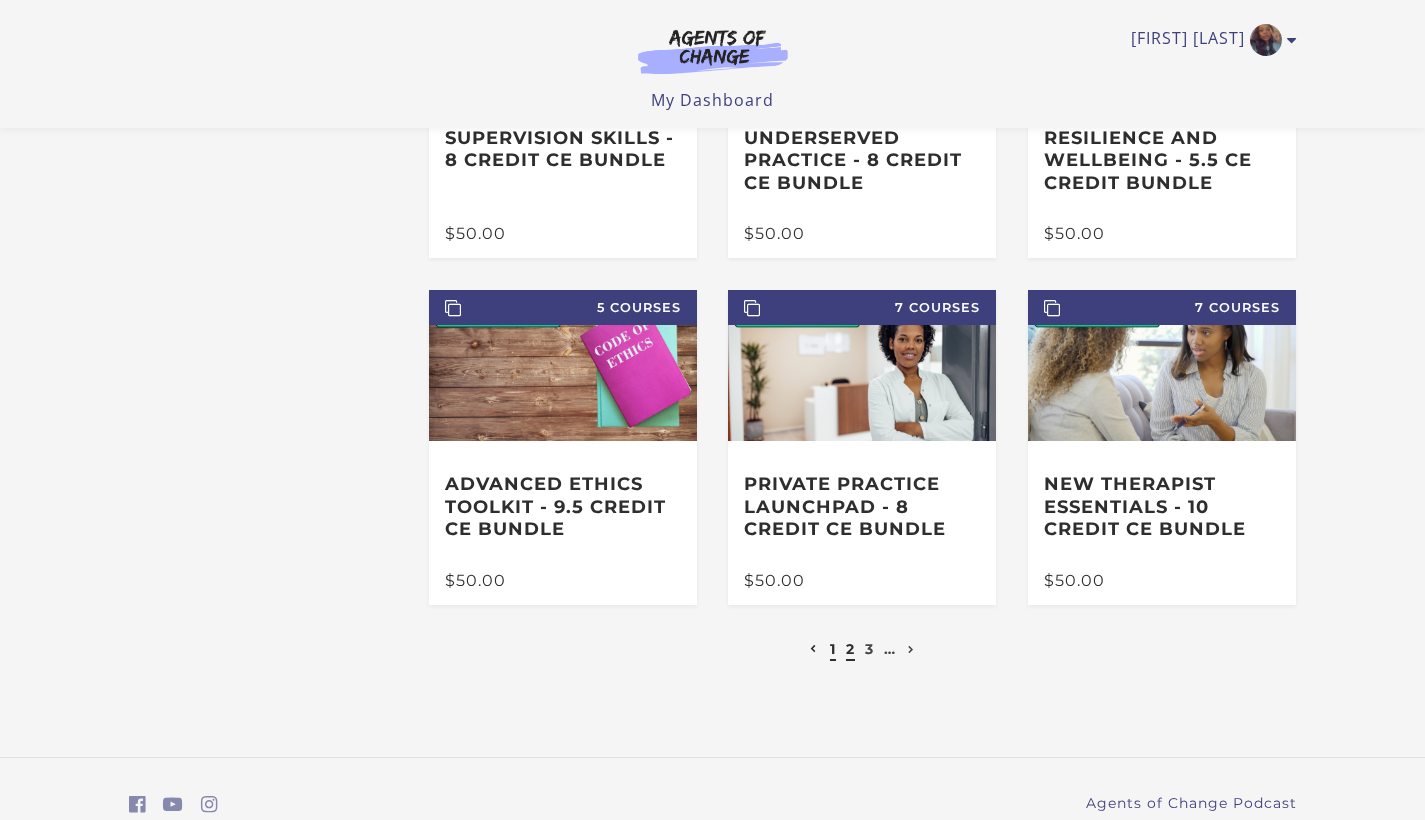 click on "2" at bounding box center (850, 649) 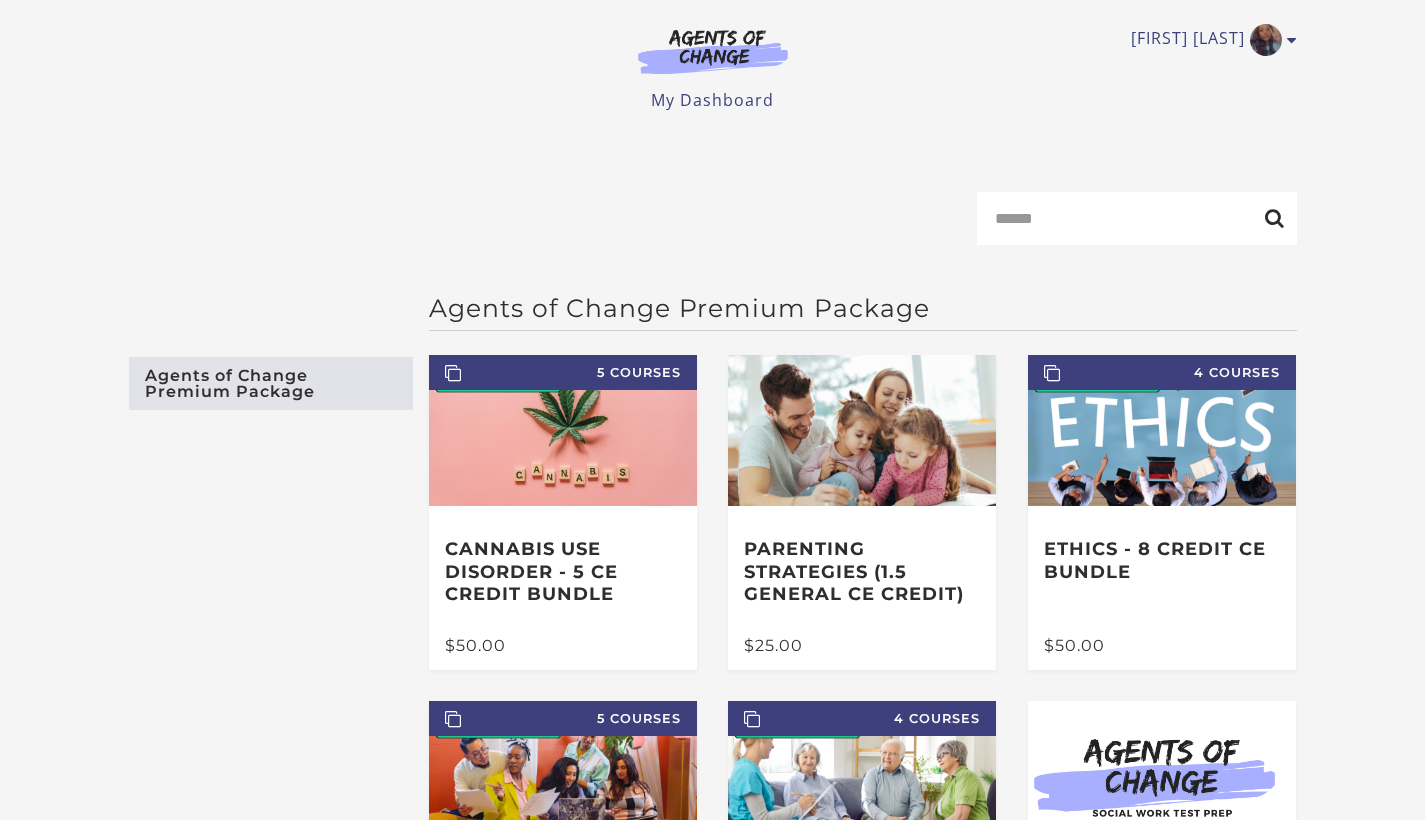 scroll, scrollTop: 0, scrollLeft: 0, axis: both 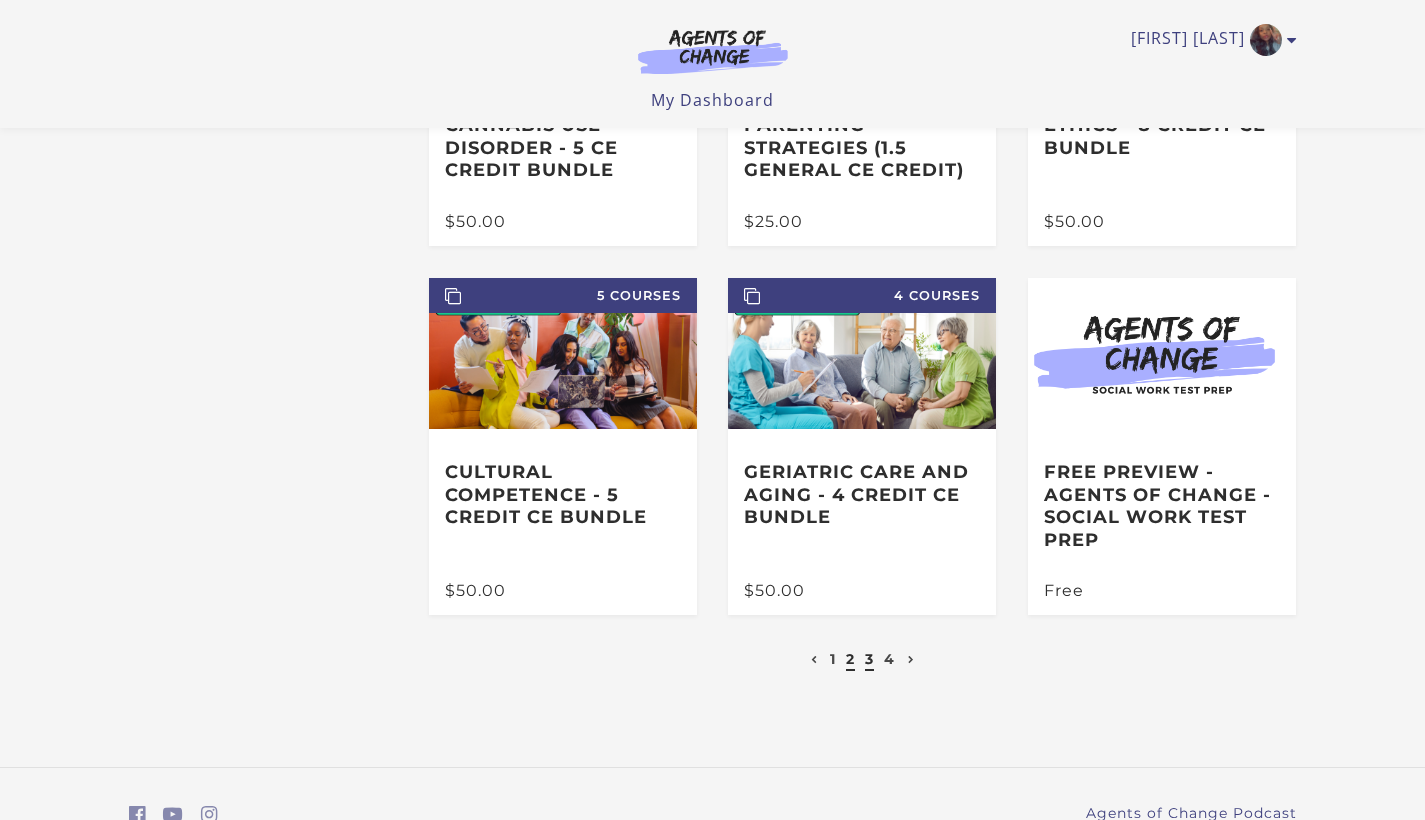 click on "3" at bounding box center (869, 659) 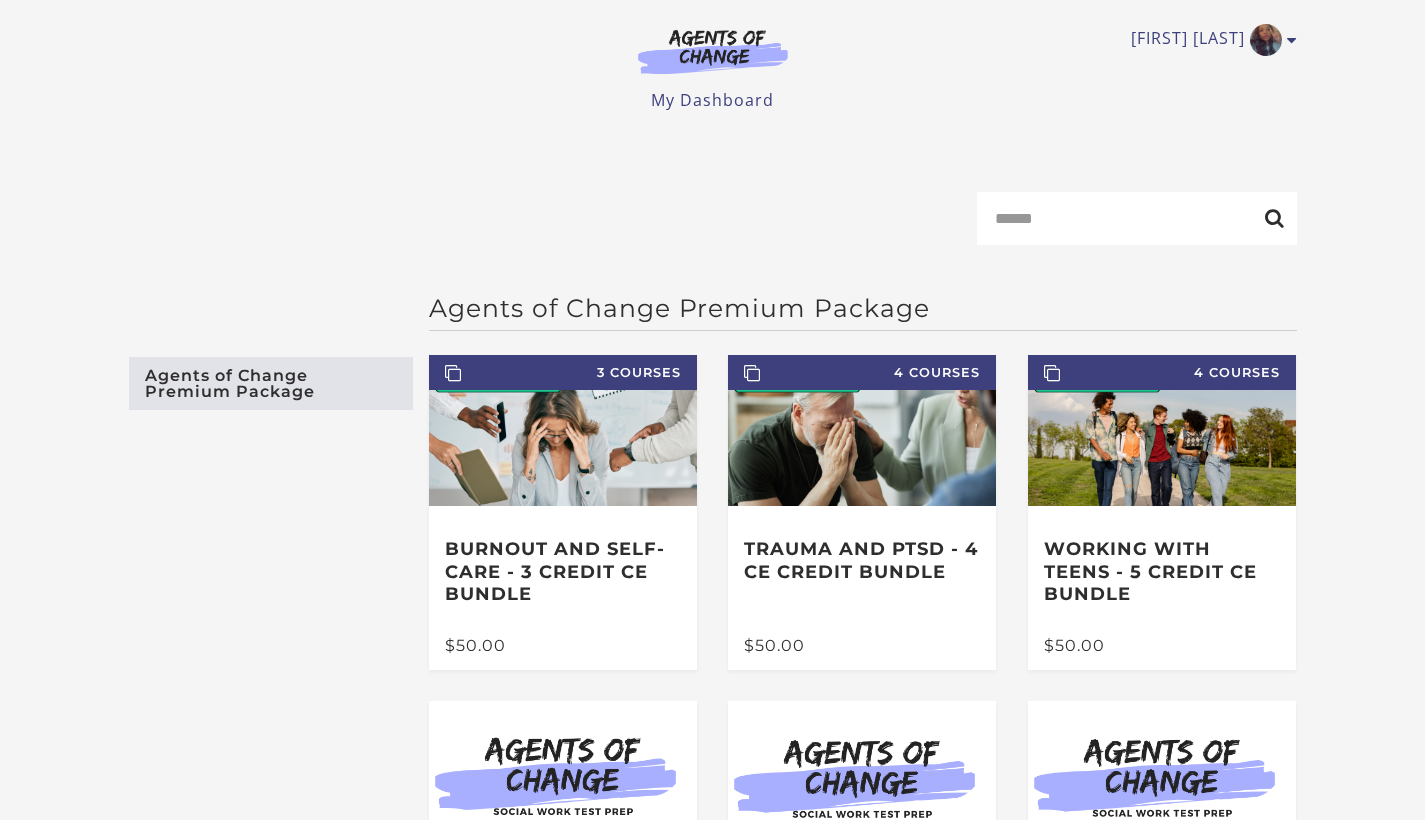 scroll, scrollTop: 0, scrollLeft: 0, axis: both 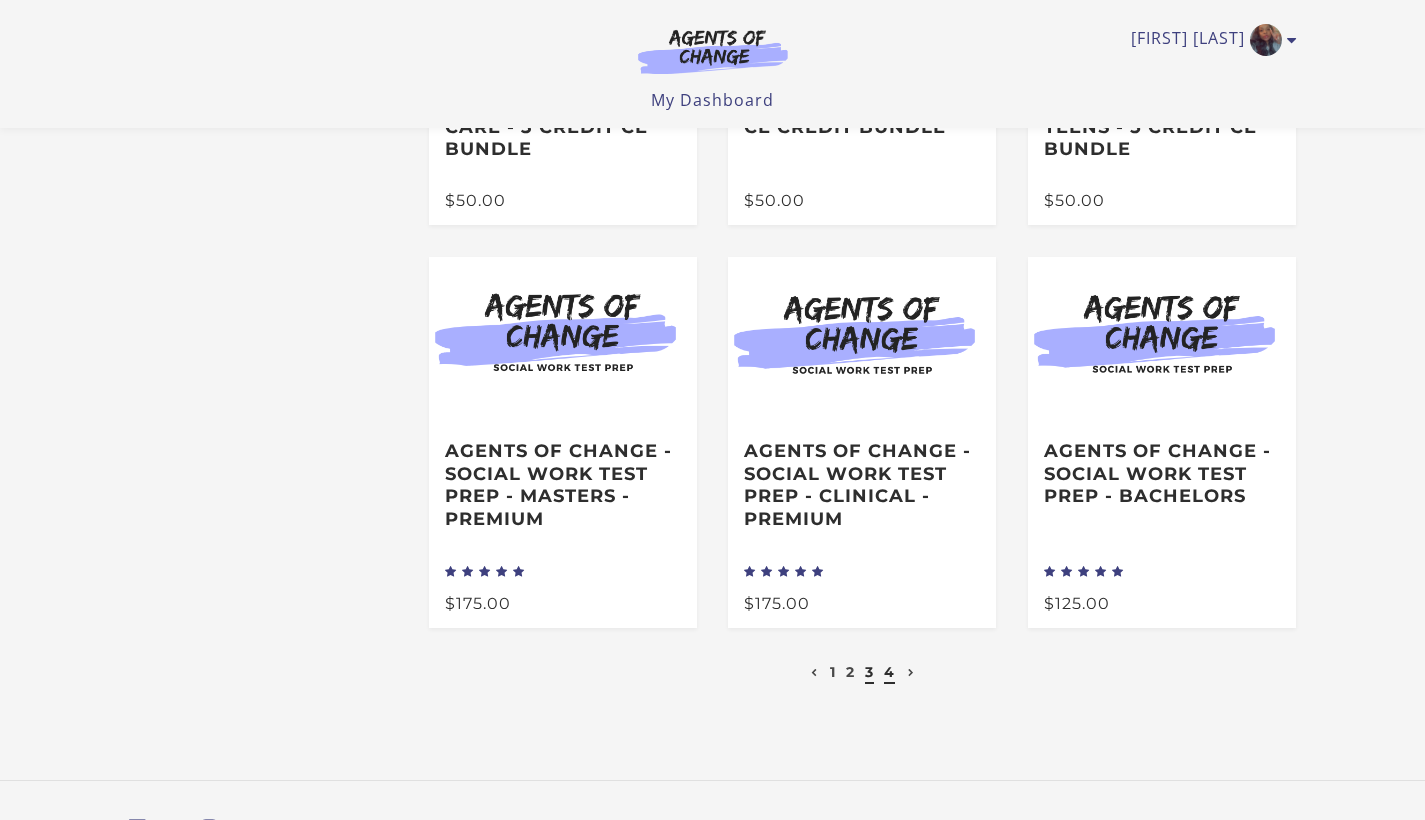 click on "4" at bounding box center [889, 672] 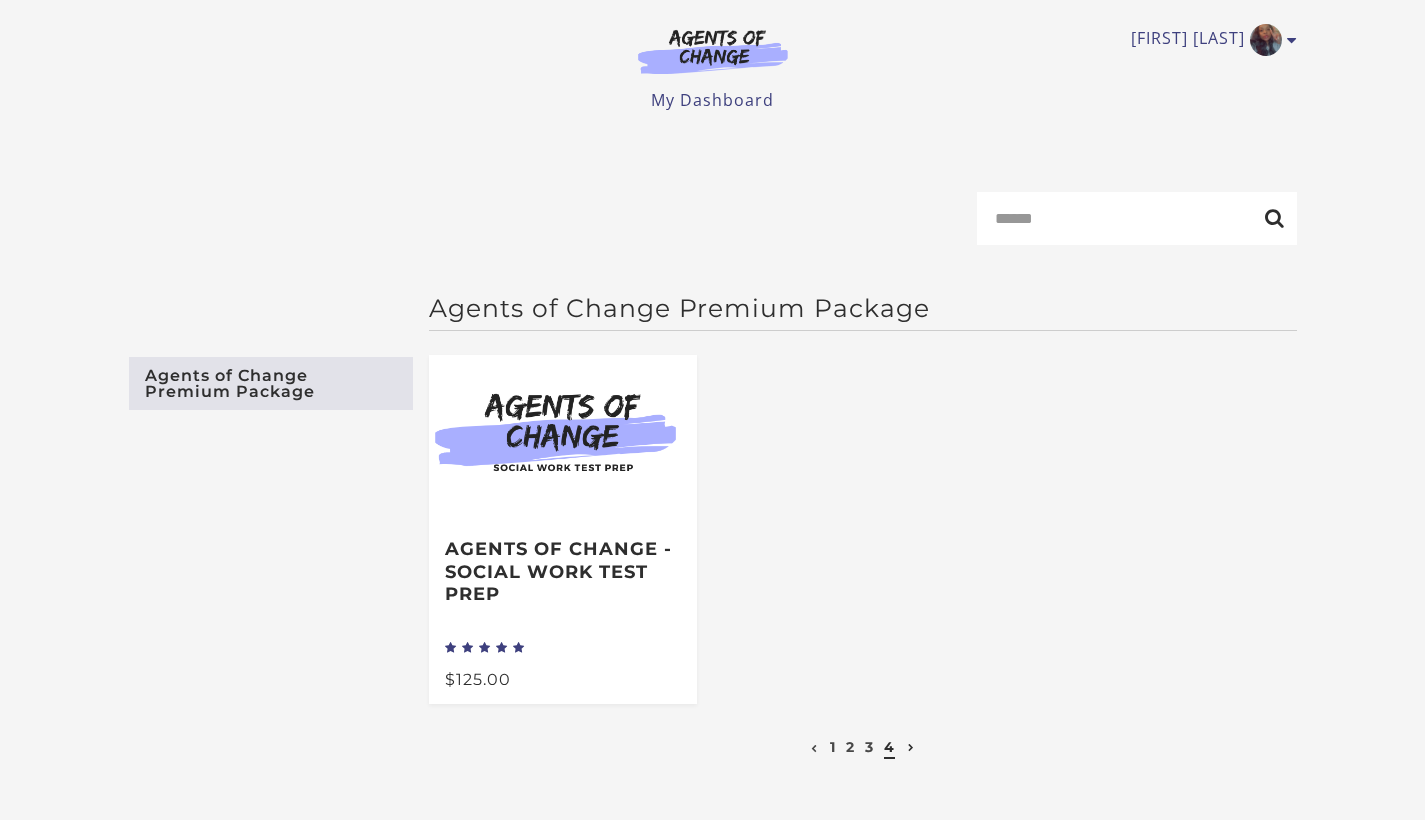 scroll, scrollTop: 0, scrollLeft: 0, axis: both 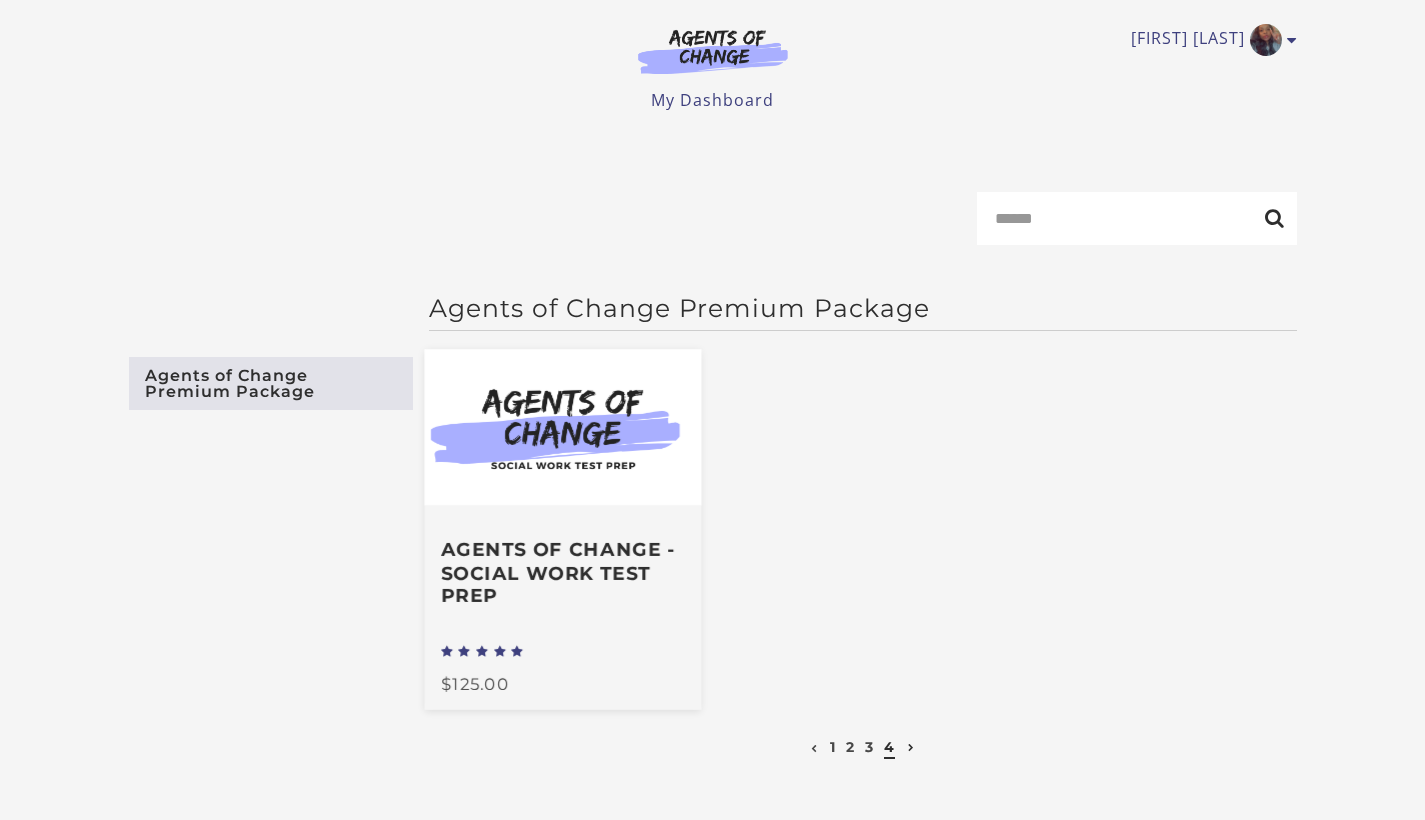 click at bounding box center [562, 427] 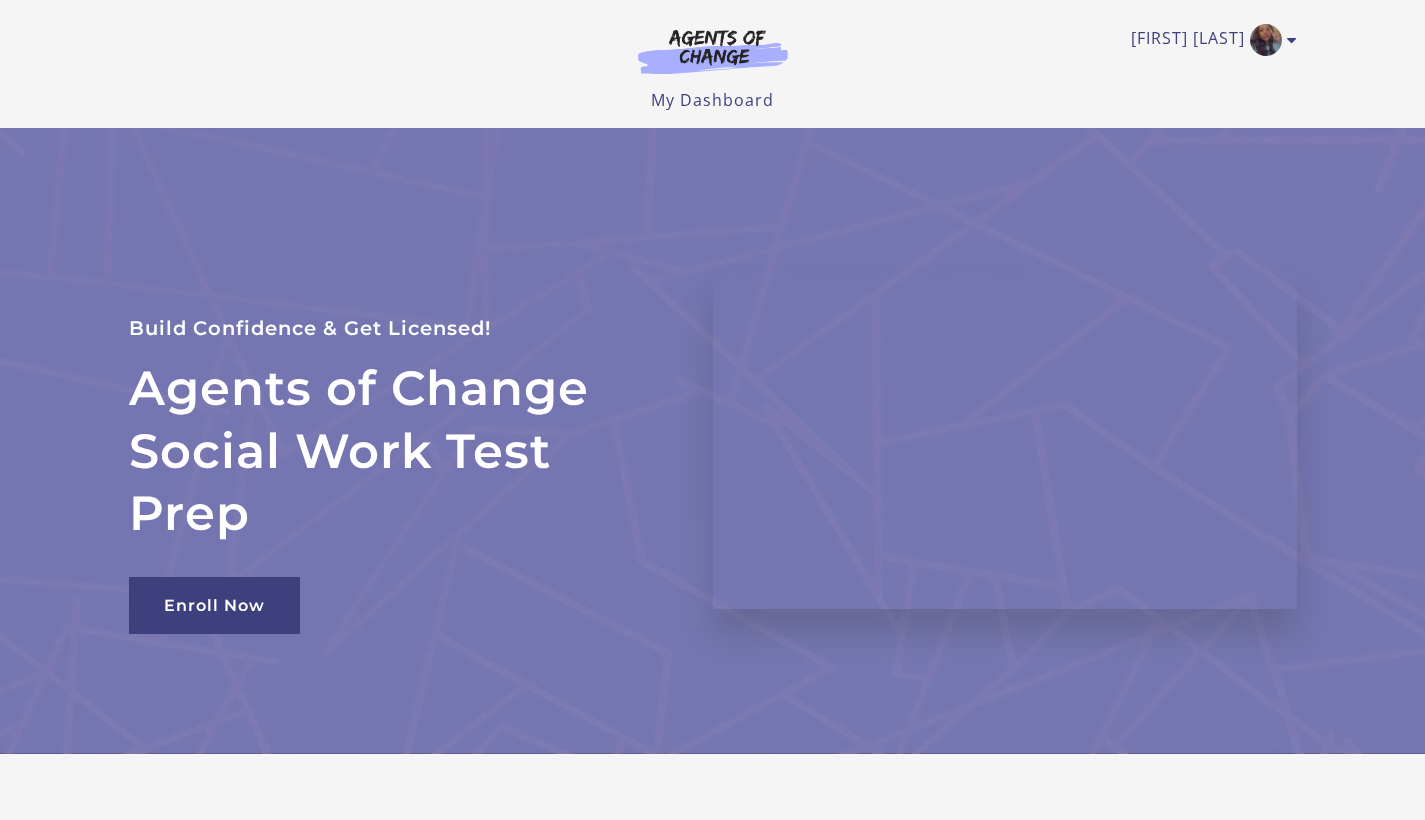 scroll, scrollTop: 0, scrollLeft: 0, axis: both 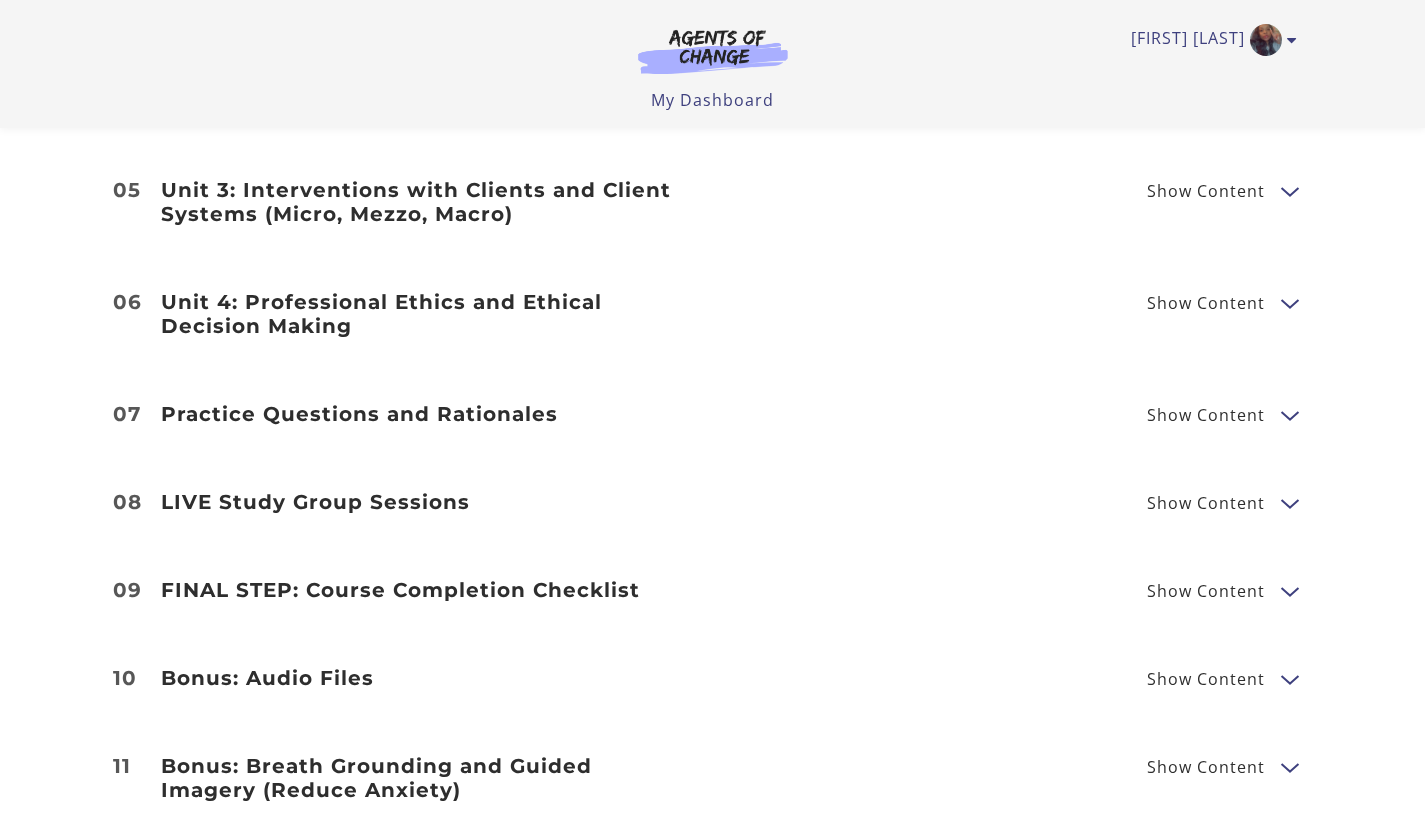 click on "Show Content" at bounding box center (1206, 503) 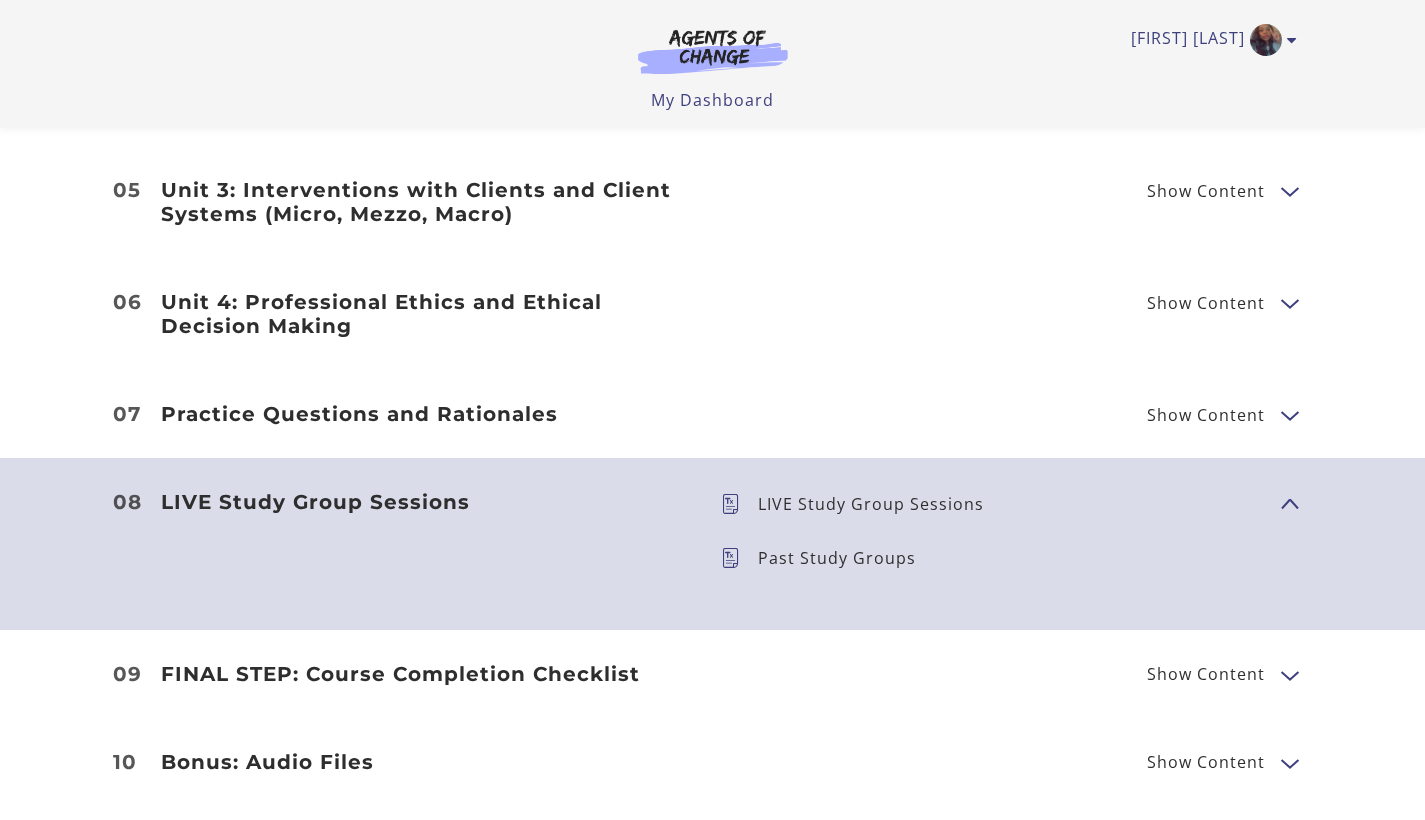 click on "LIVE Study Group Sessions" at bounding box center (879, 504) 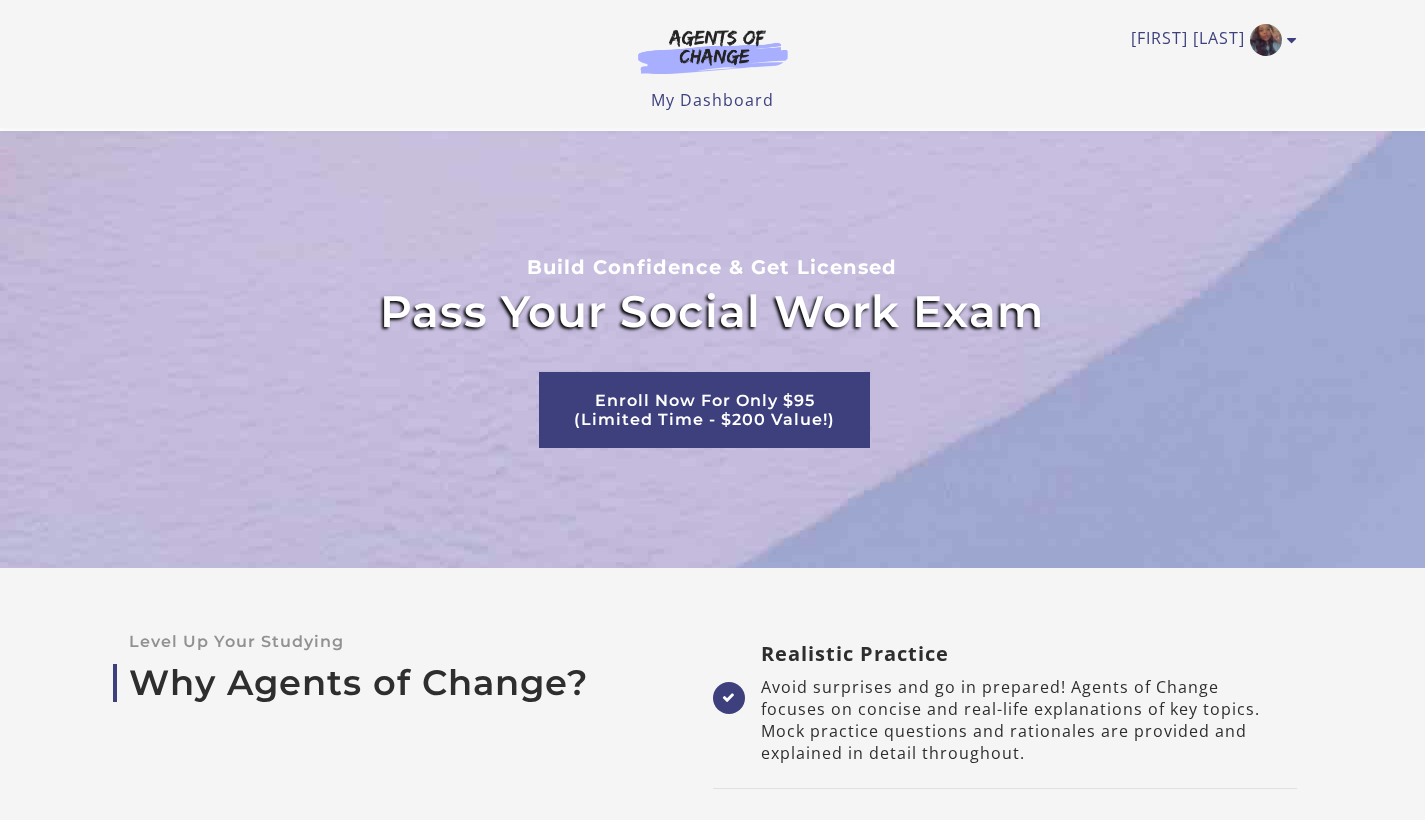 scroll, scrollTop: 3834, scrollLeft: 0, axis: vertical 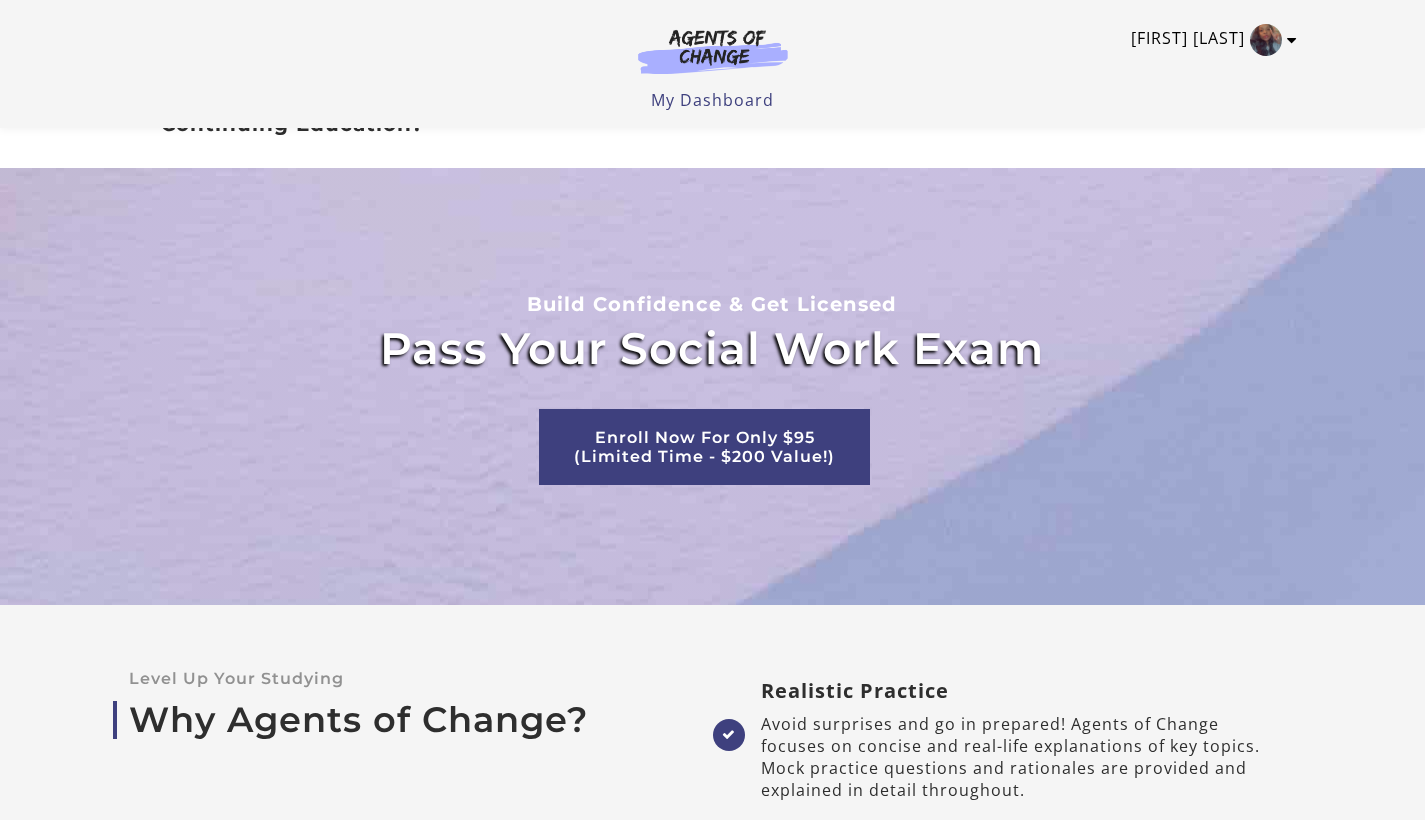 click at bounding box center (1292, 40) 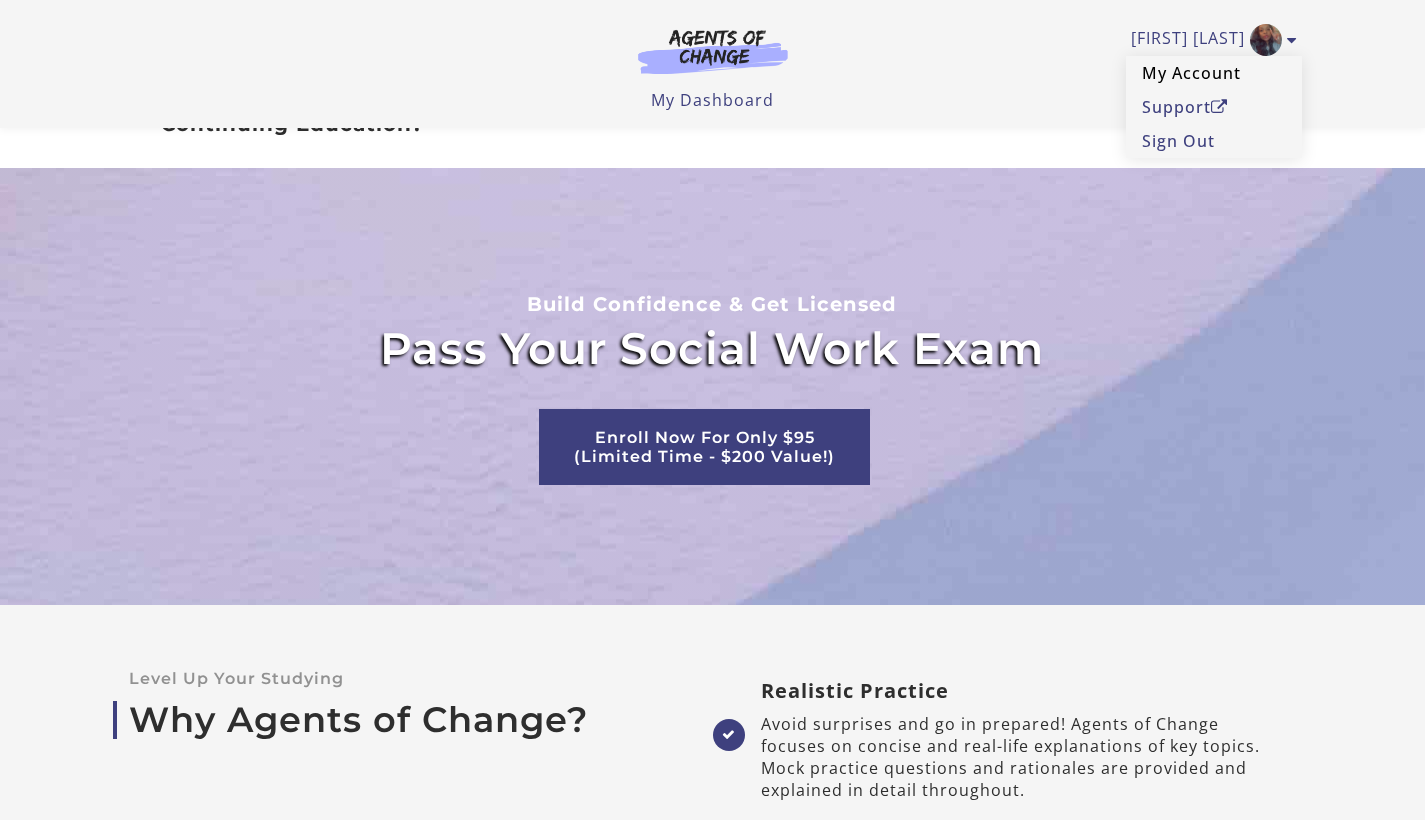 click on "My Account" at bounding box center (1214, 73) 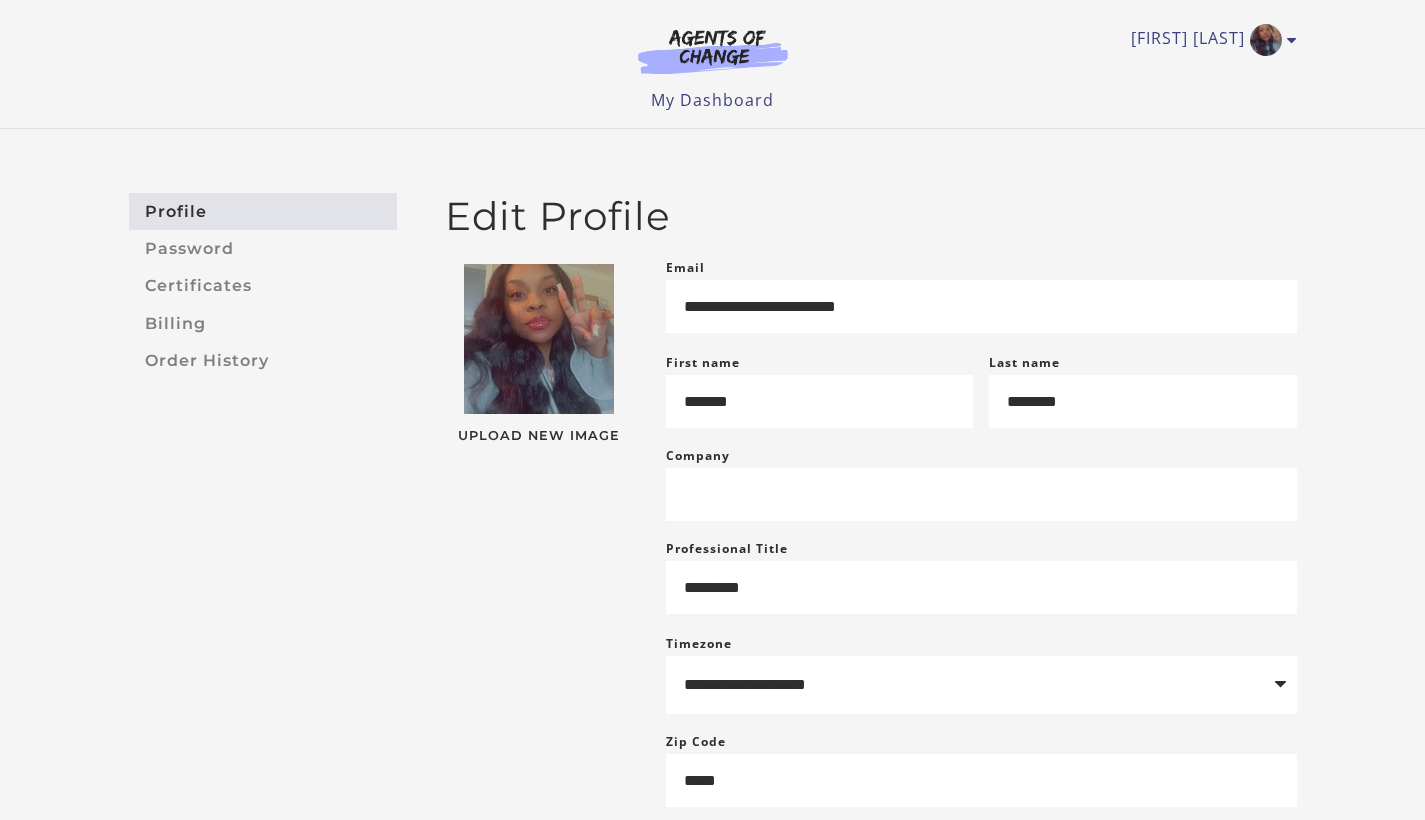 scroll, scrollTop: 0, scrollLeft: 0, axis: both 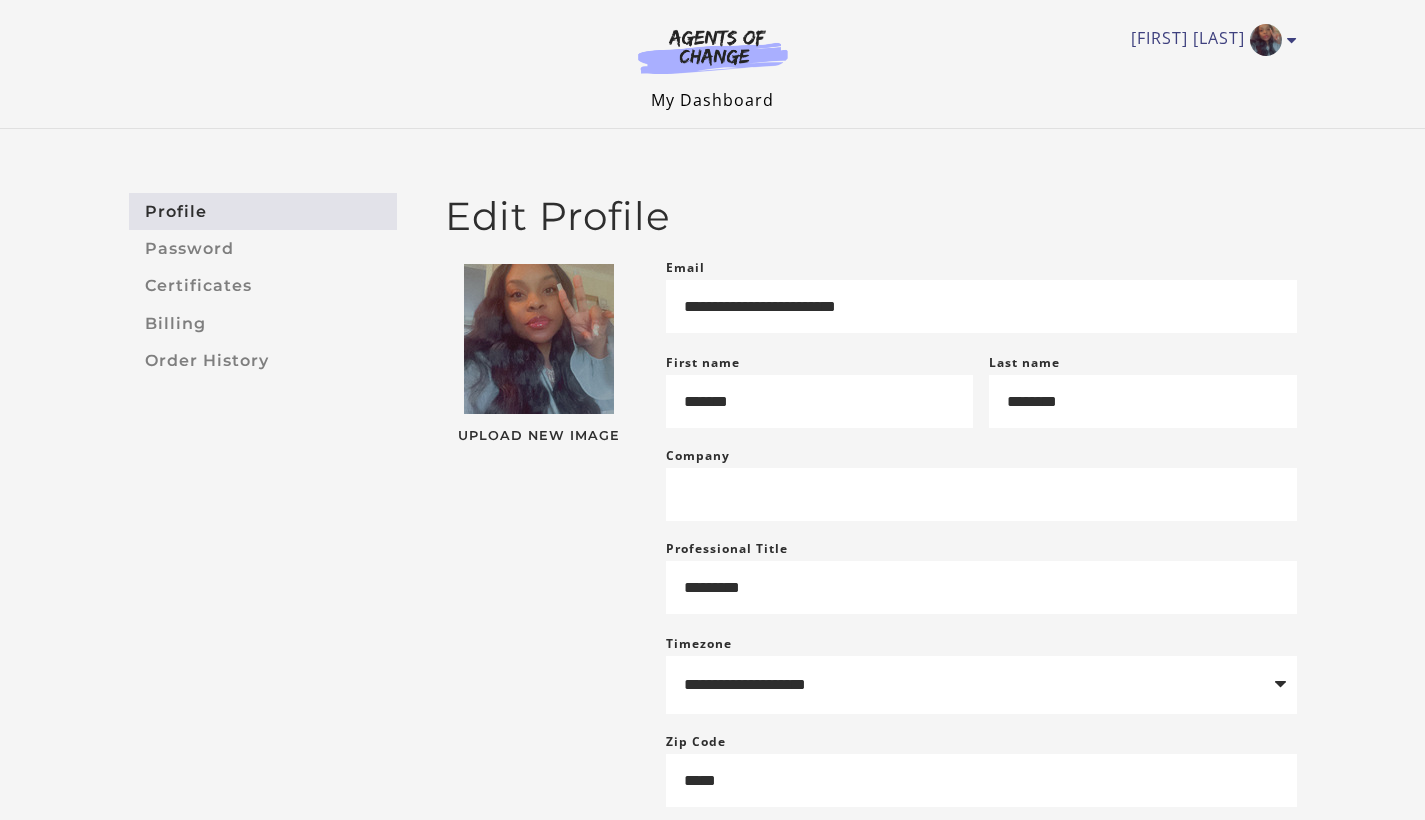 click on "My Dashboard" at bounding box center (712, 100) 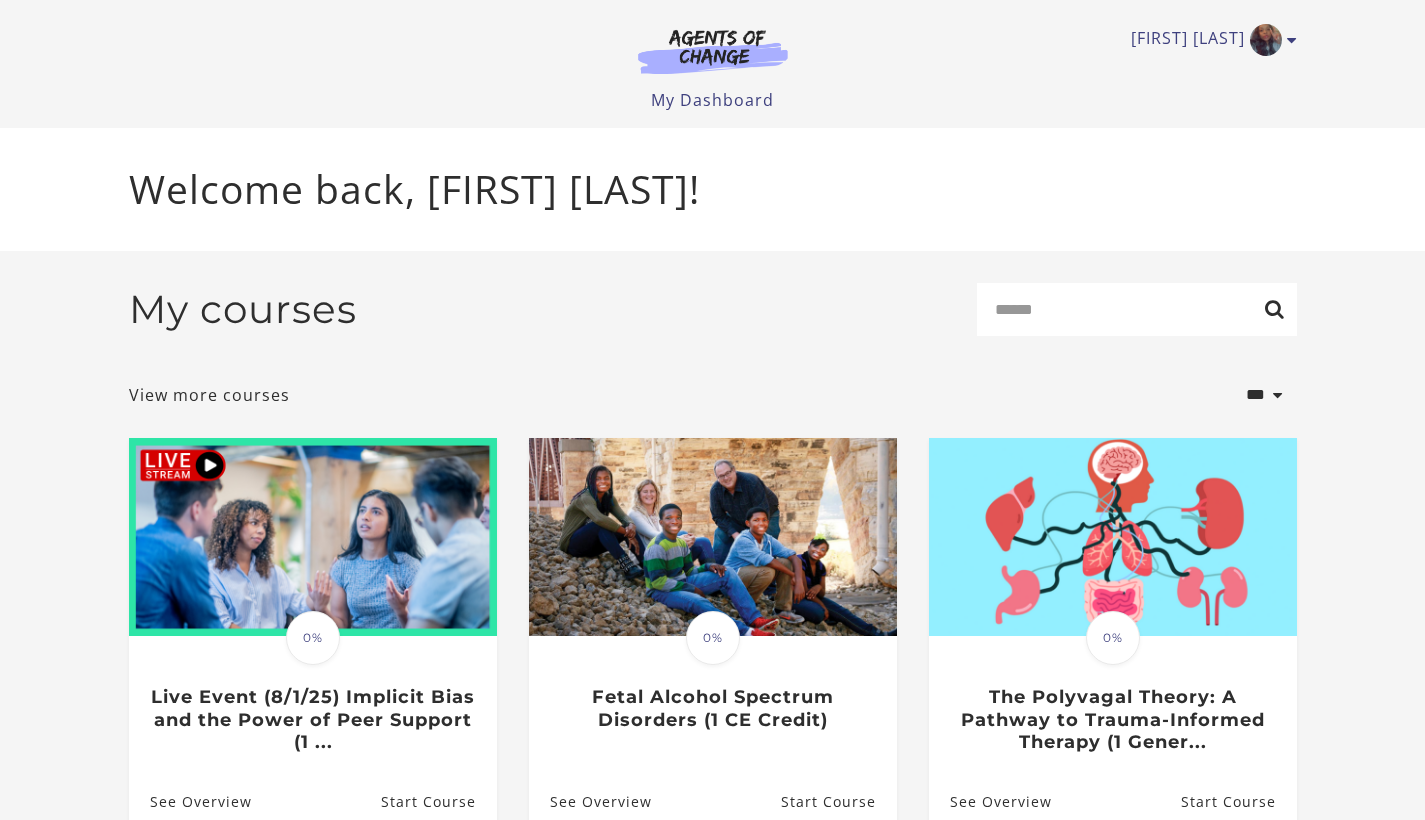 scroll, scrollTop: 0, scrollLeft: 0, axis: both 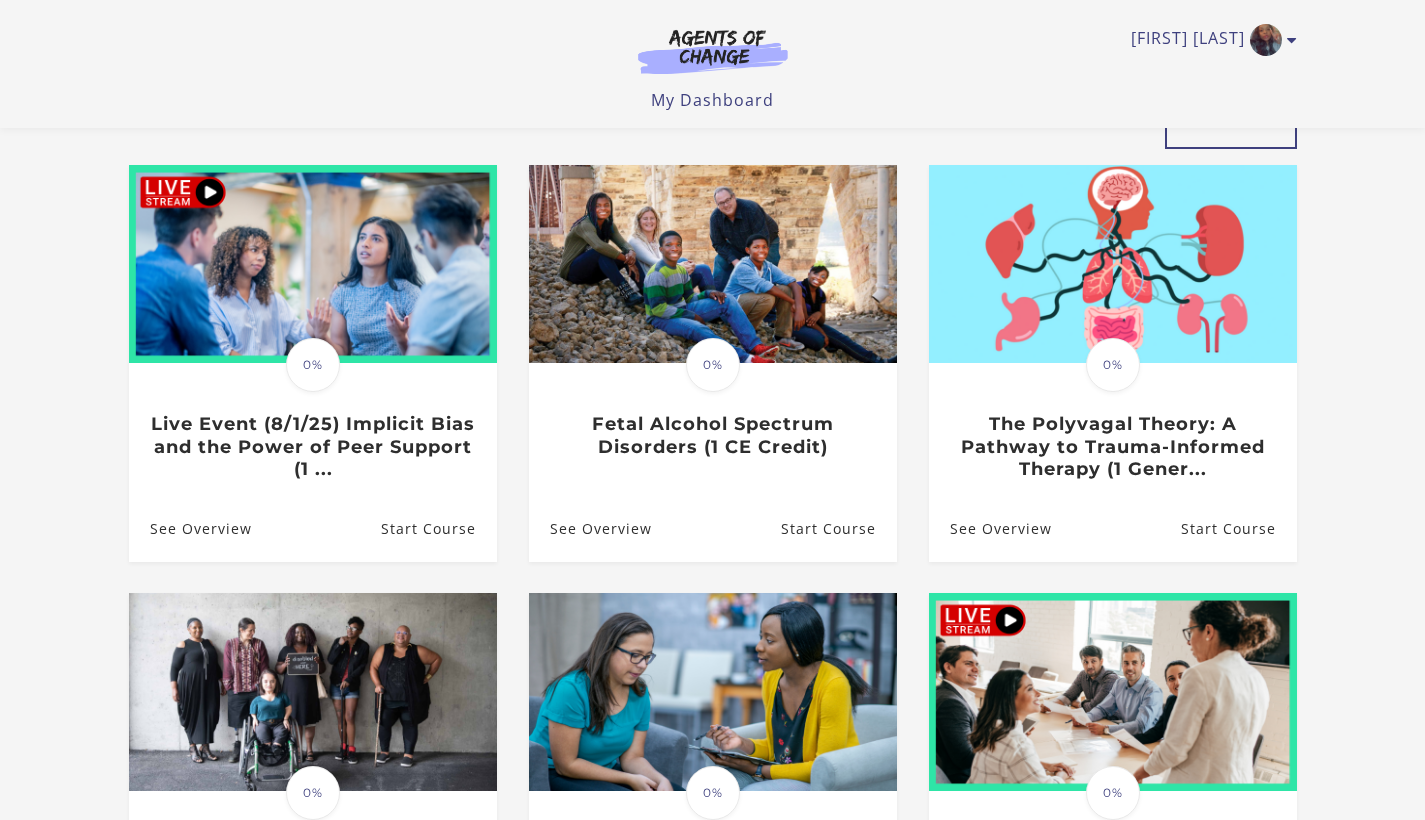 select on "**********" 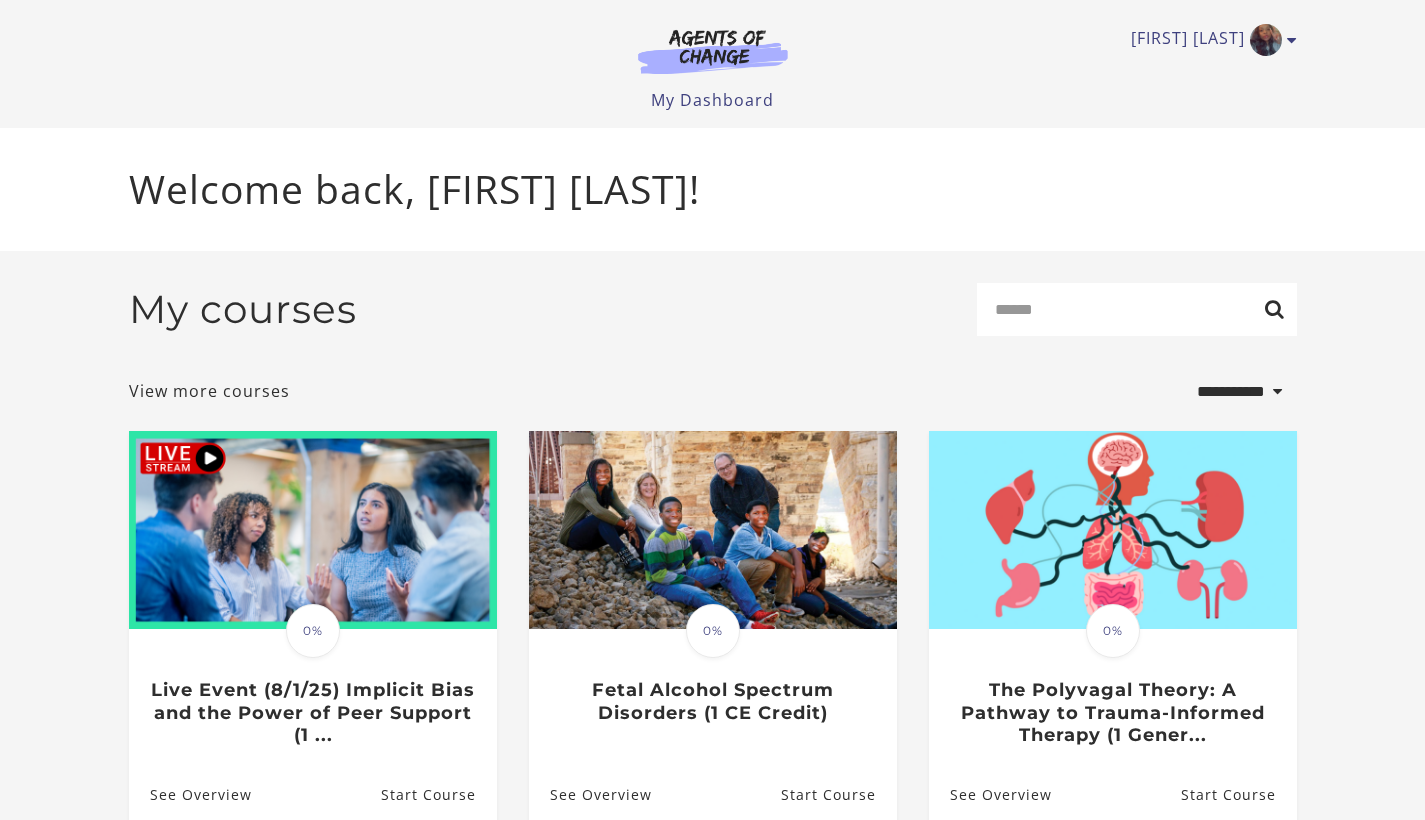 select on "**********" 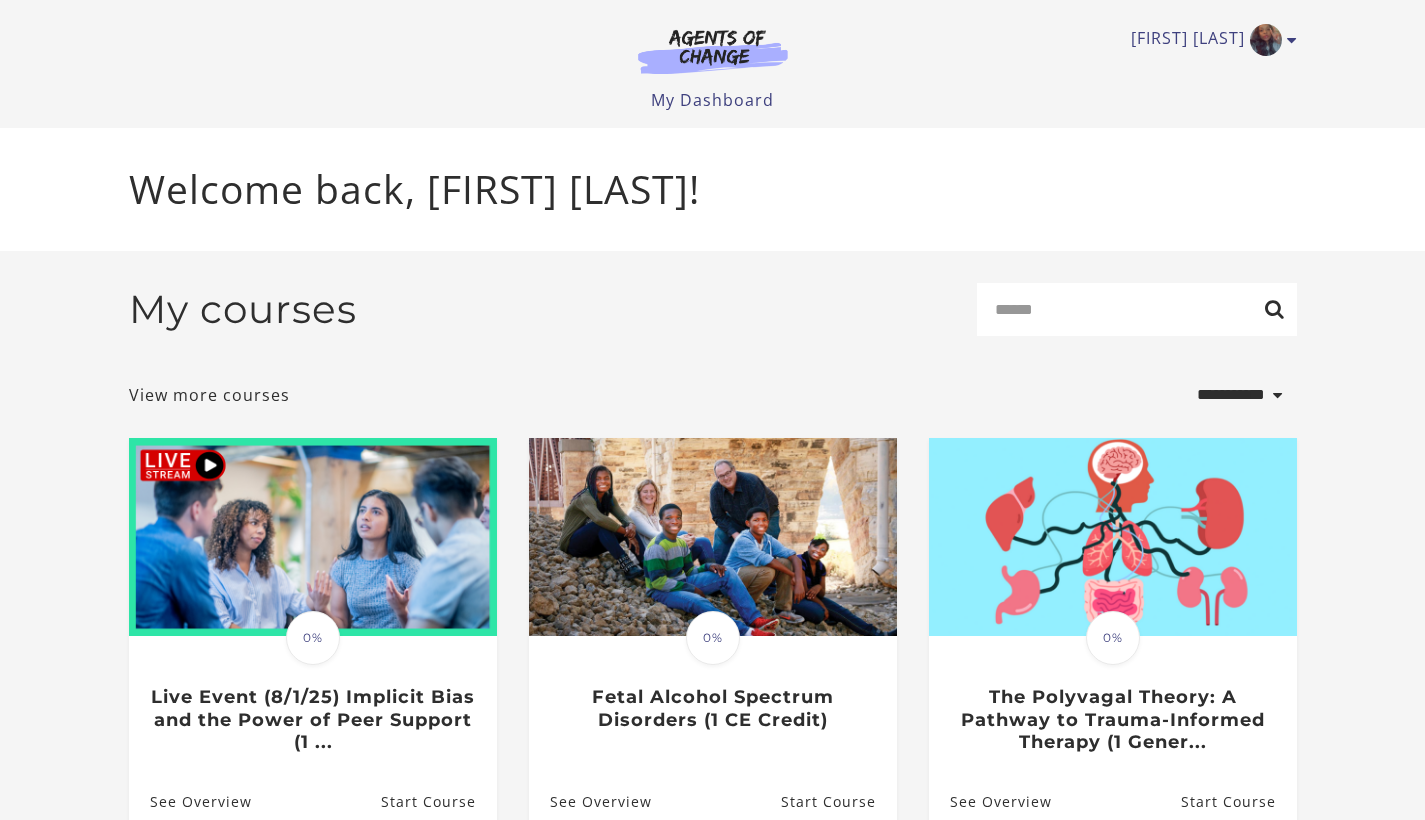 scroll, scrollTop: 0, scrollLeft: 0, axis: both 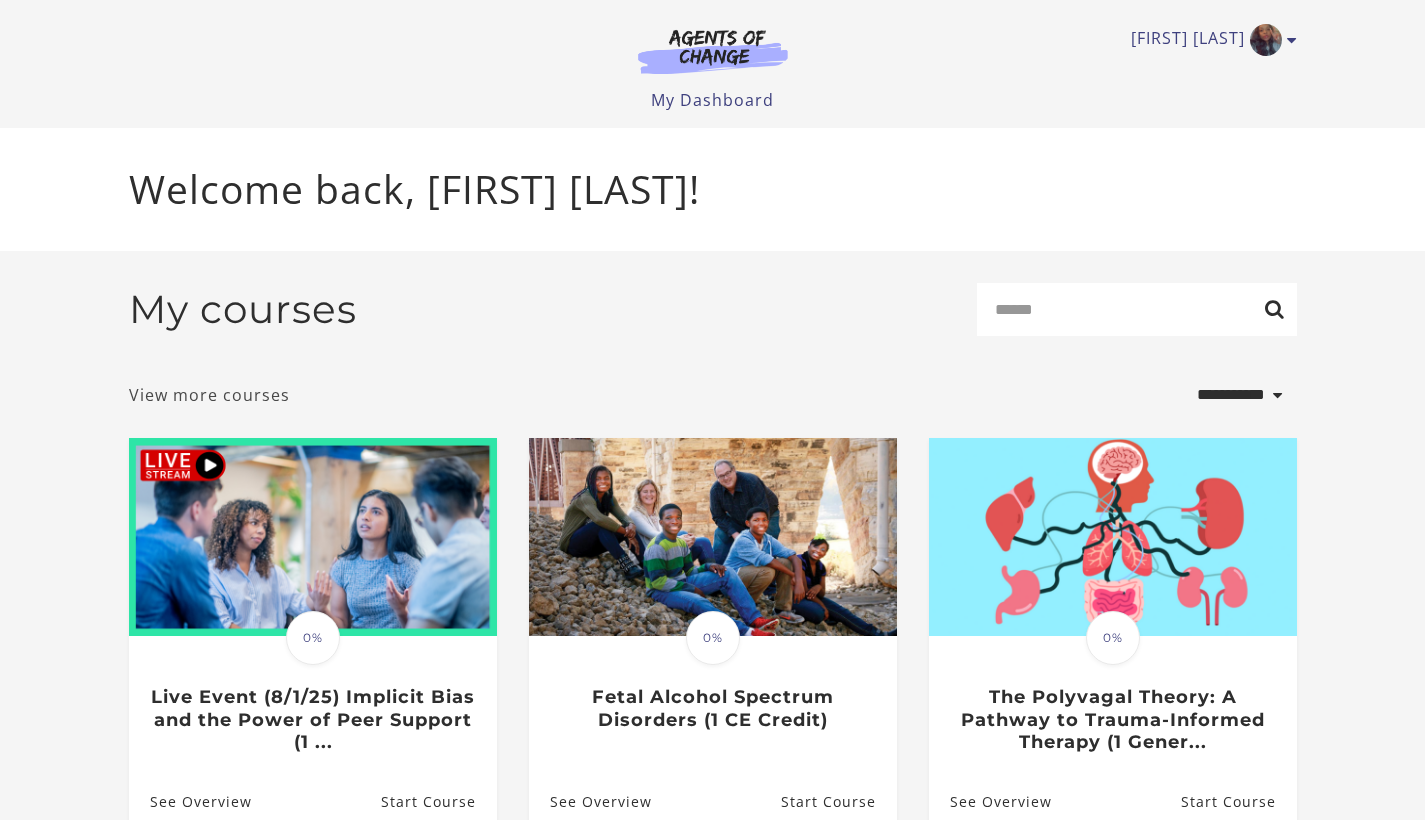 click on "View more courses" at bounding box center [209, 395] 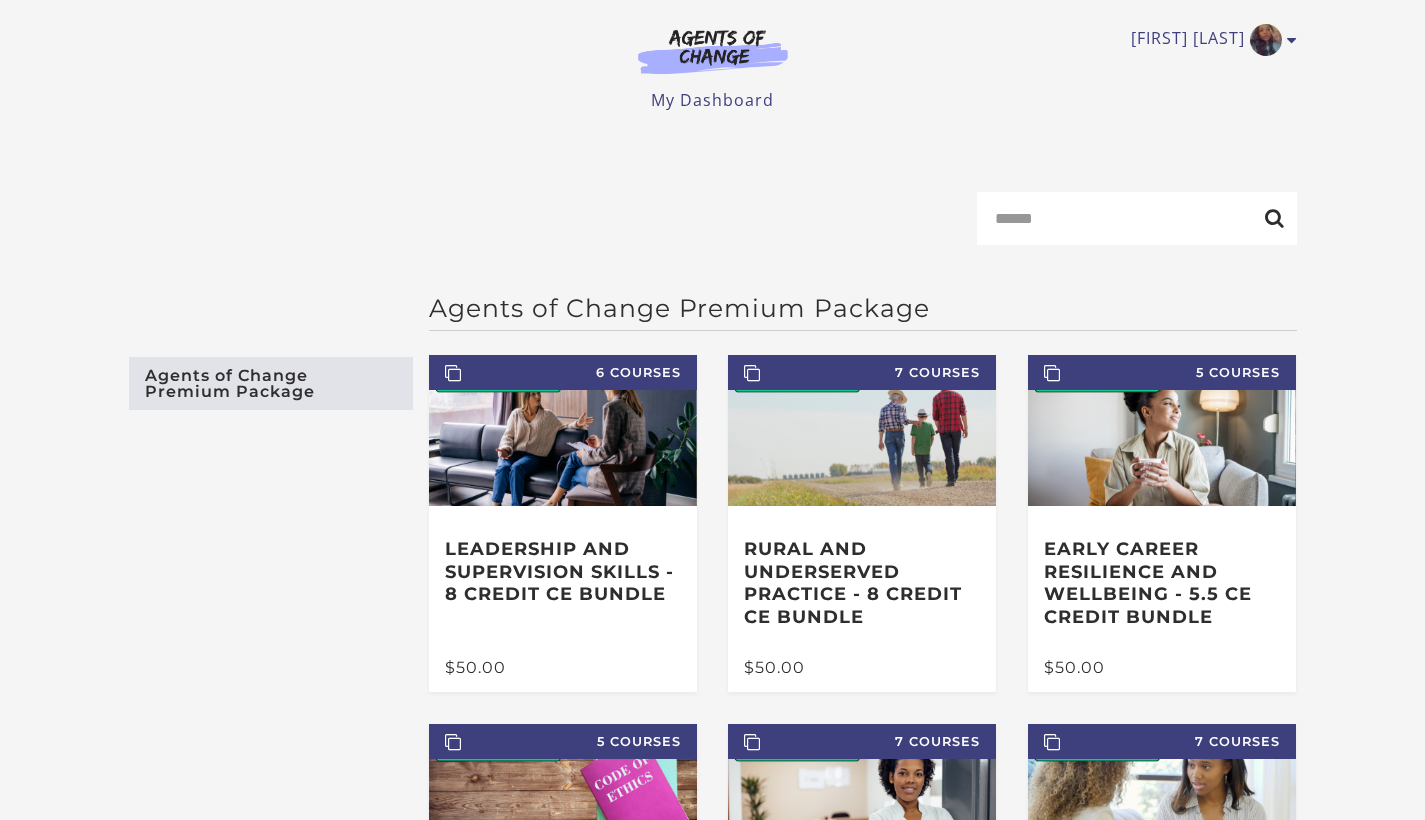 scroll, scrollTop: 0, scrollLeft: 0, axis: both 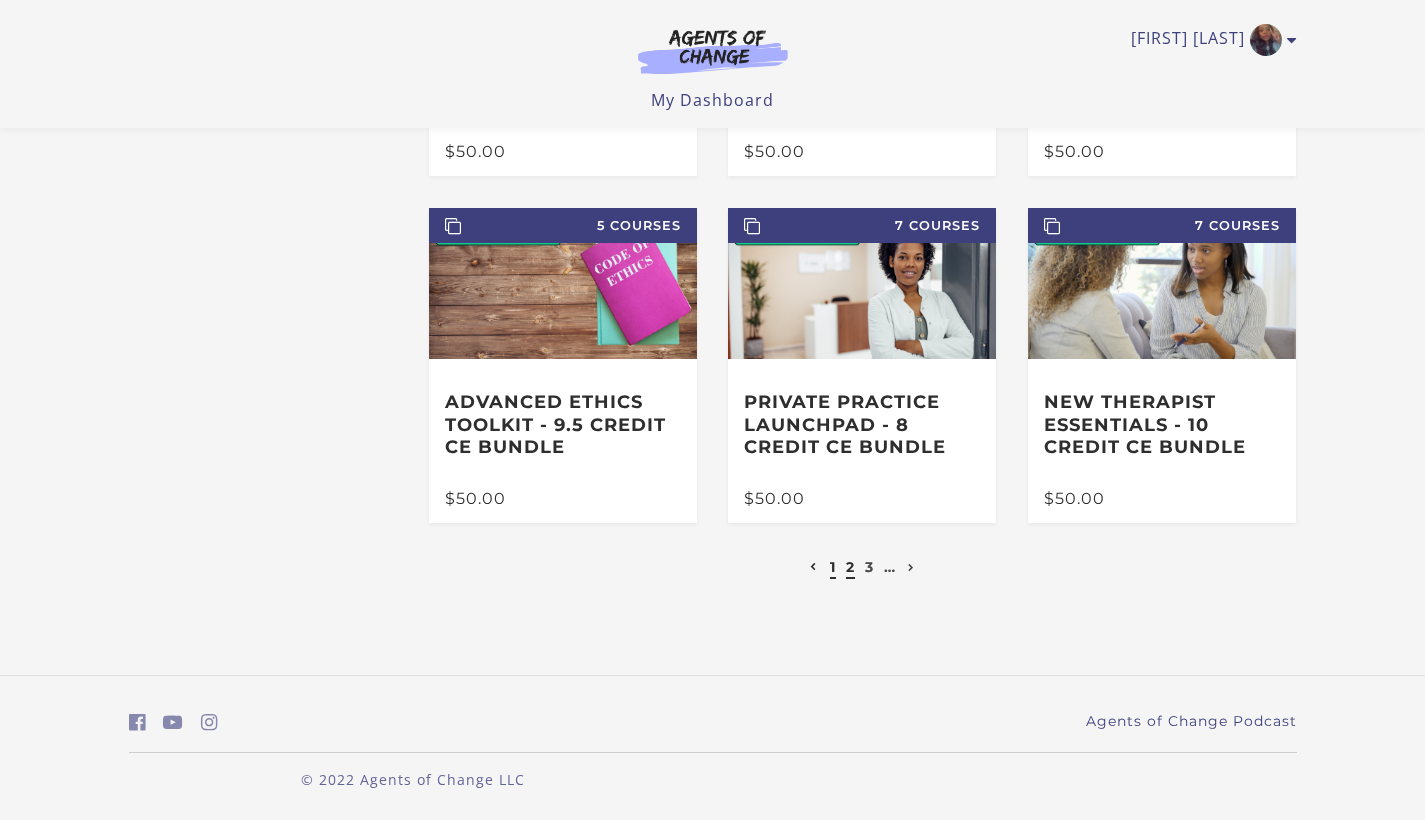 click on "2" at bounding box center (850, 567) 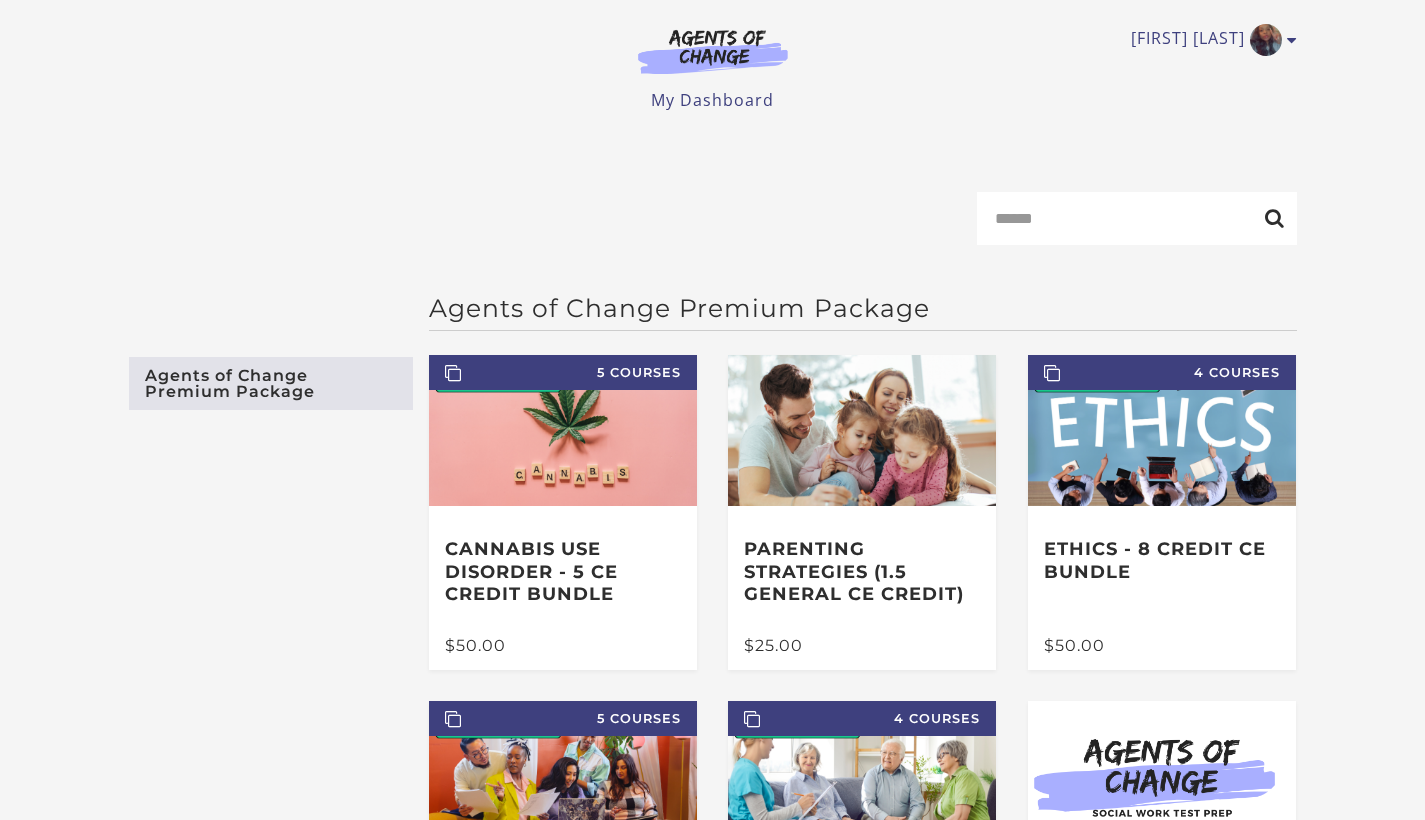 scroll, scrollTop: 0, scrollLeft: 0, axis: both 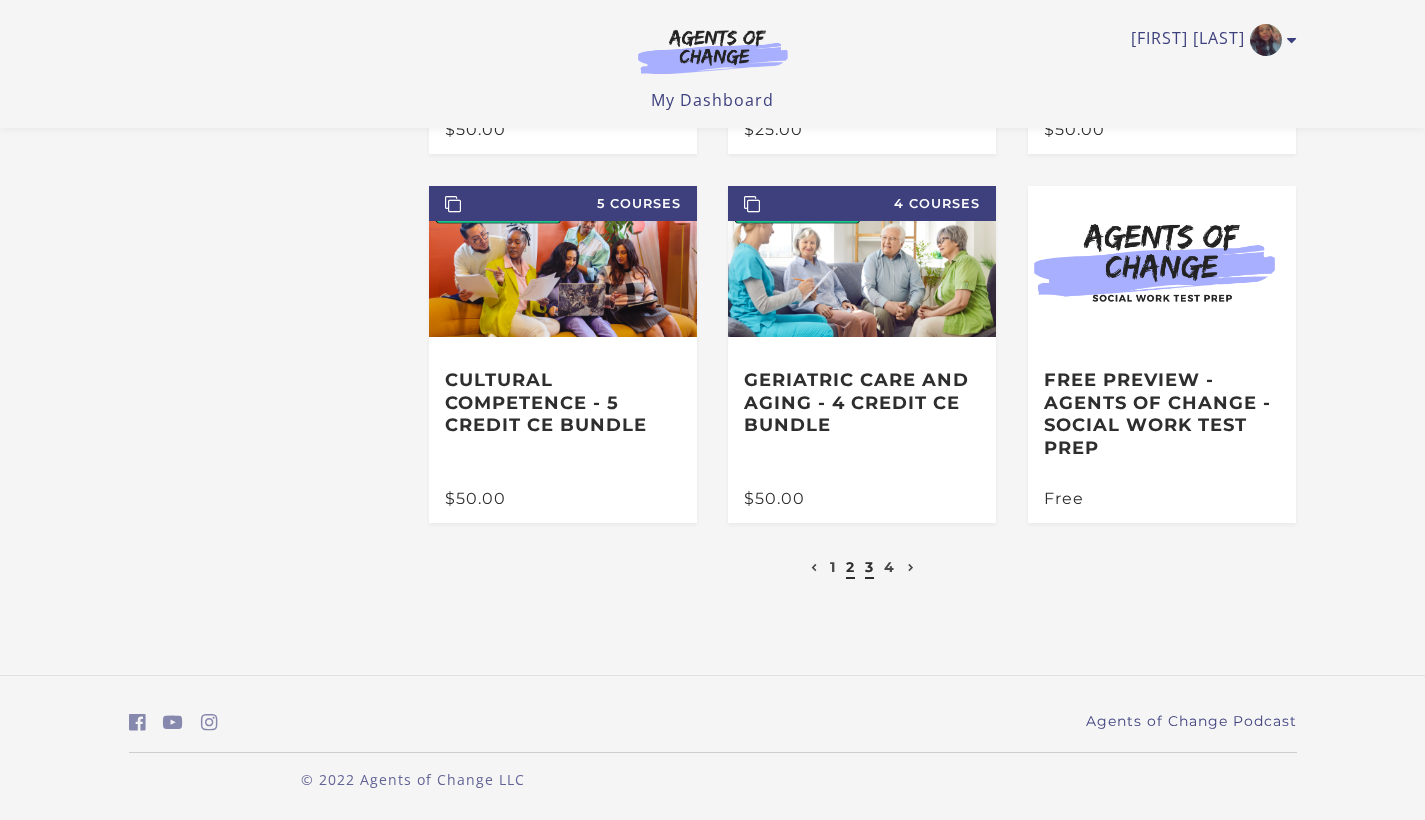 click on "3" at bounding box center (869, 567) 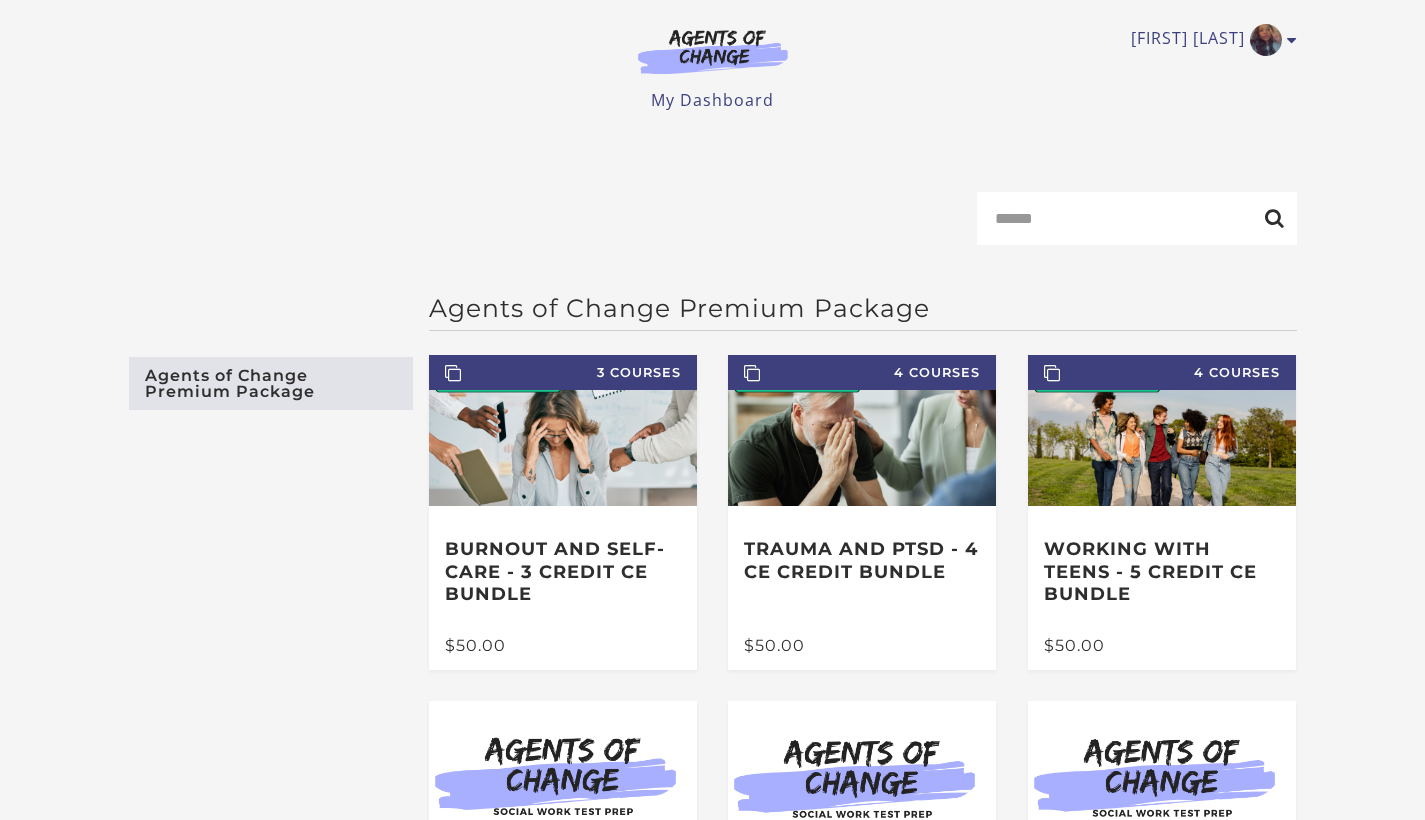 scroll, scrollTop: 0, scrollLeft: 0, axis: both 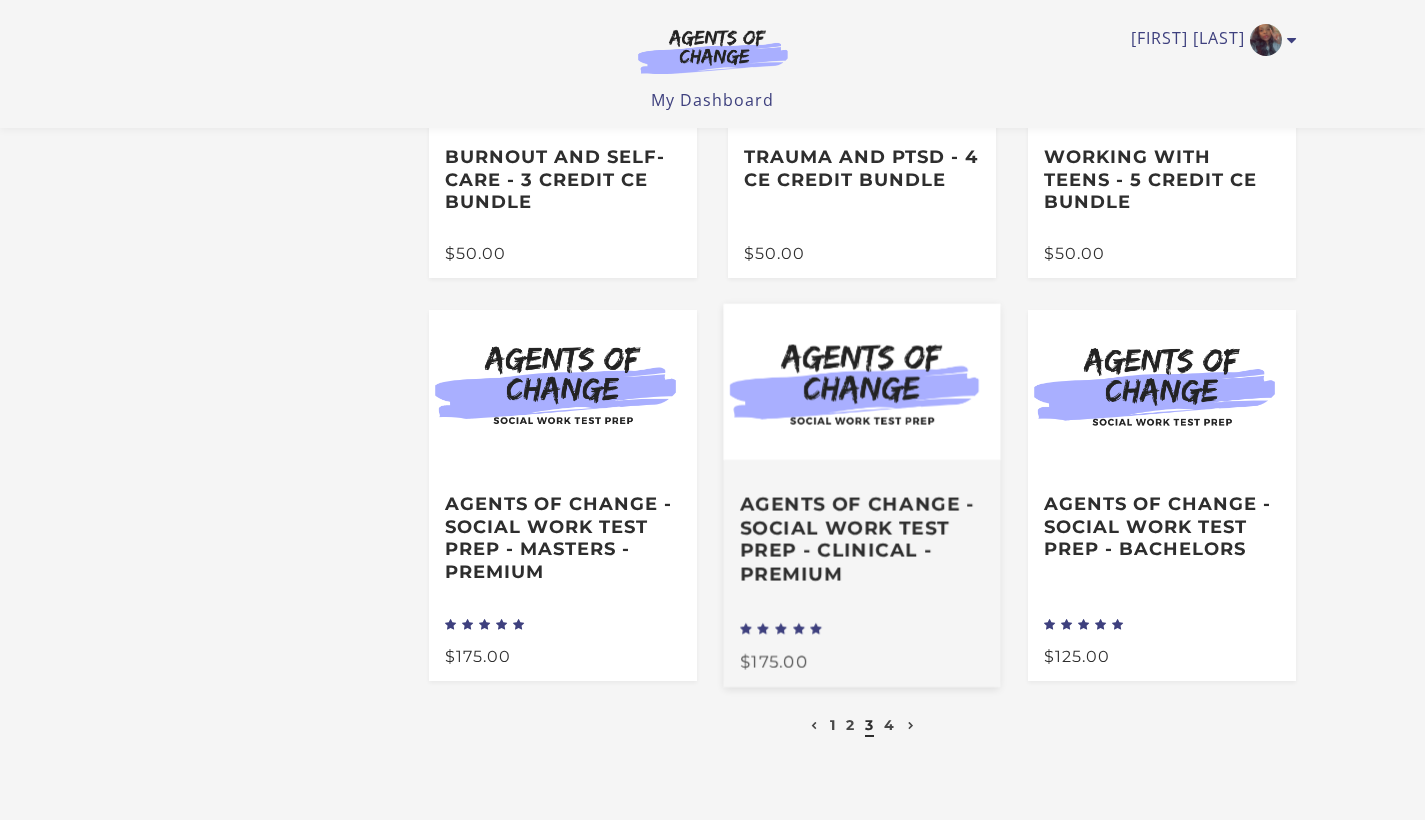 click on "Agents of Change - Social Work Test Prep - CLINICAL - PREMIUM" at bounding box center [863, 538] 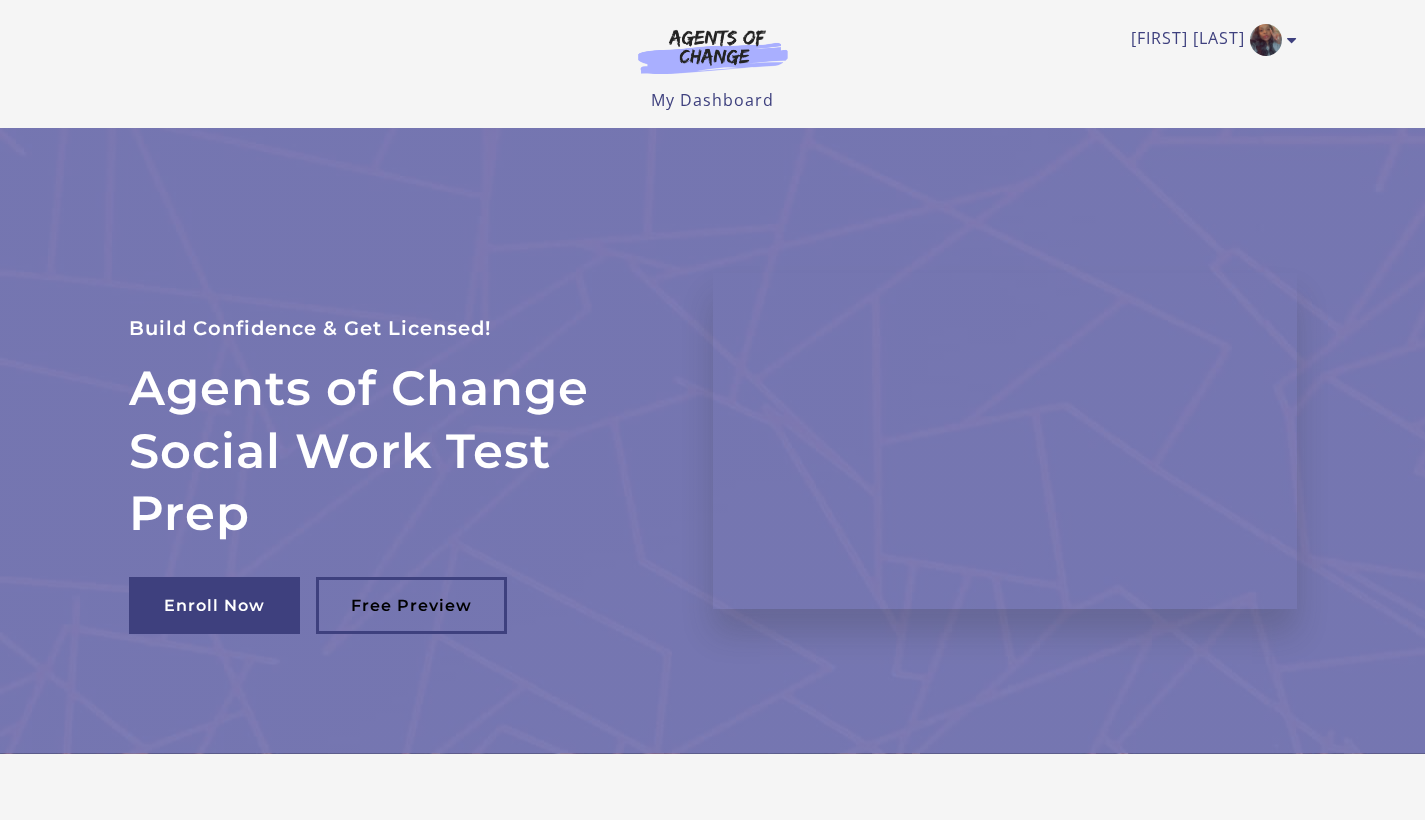 scroll, scrollTop: 0, scrollLeft: 0, axis: both 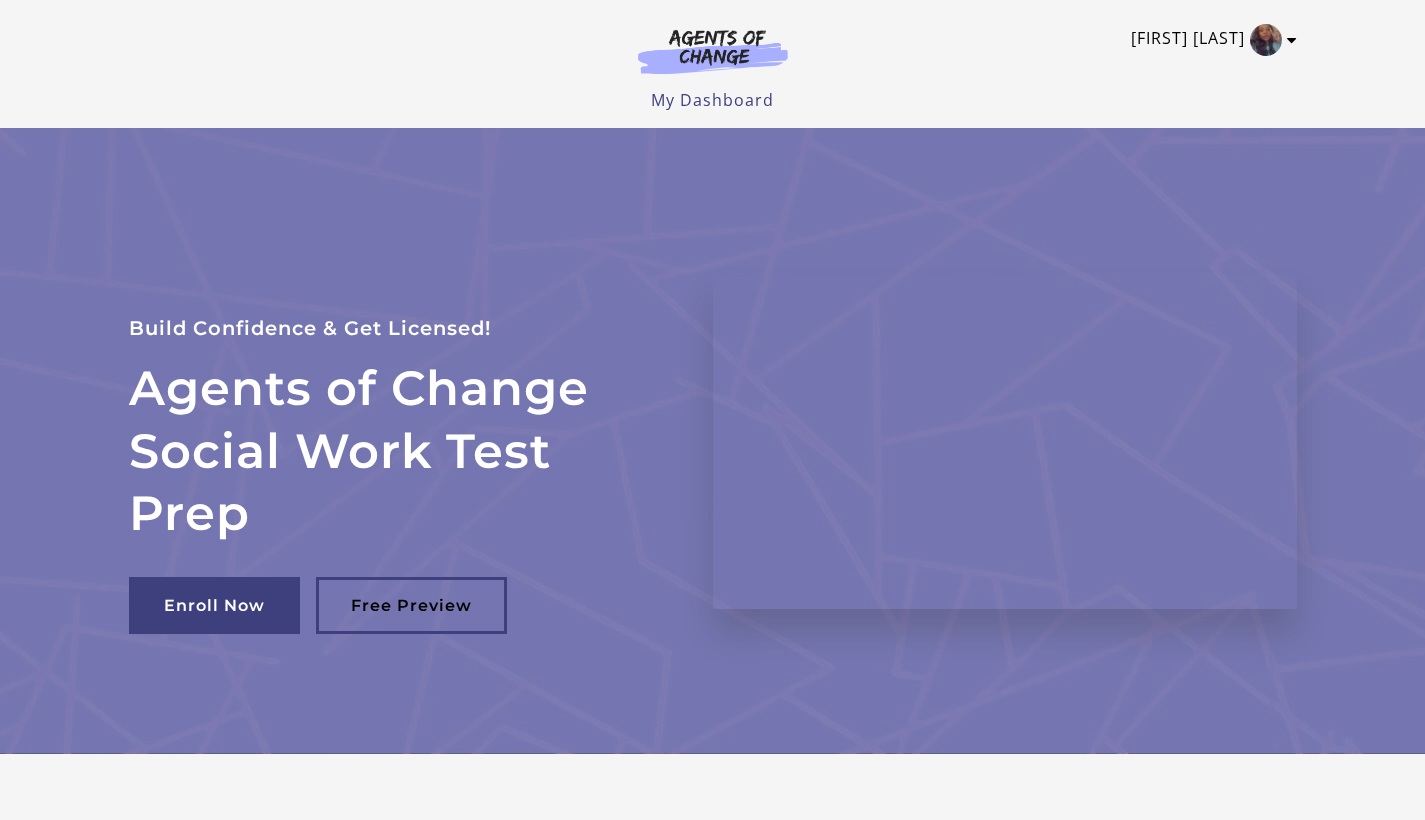 click on "[FIRST] [LAST]" at bounding box center (1209, 40) 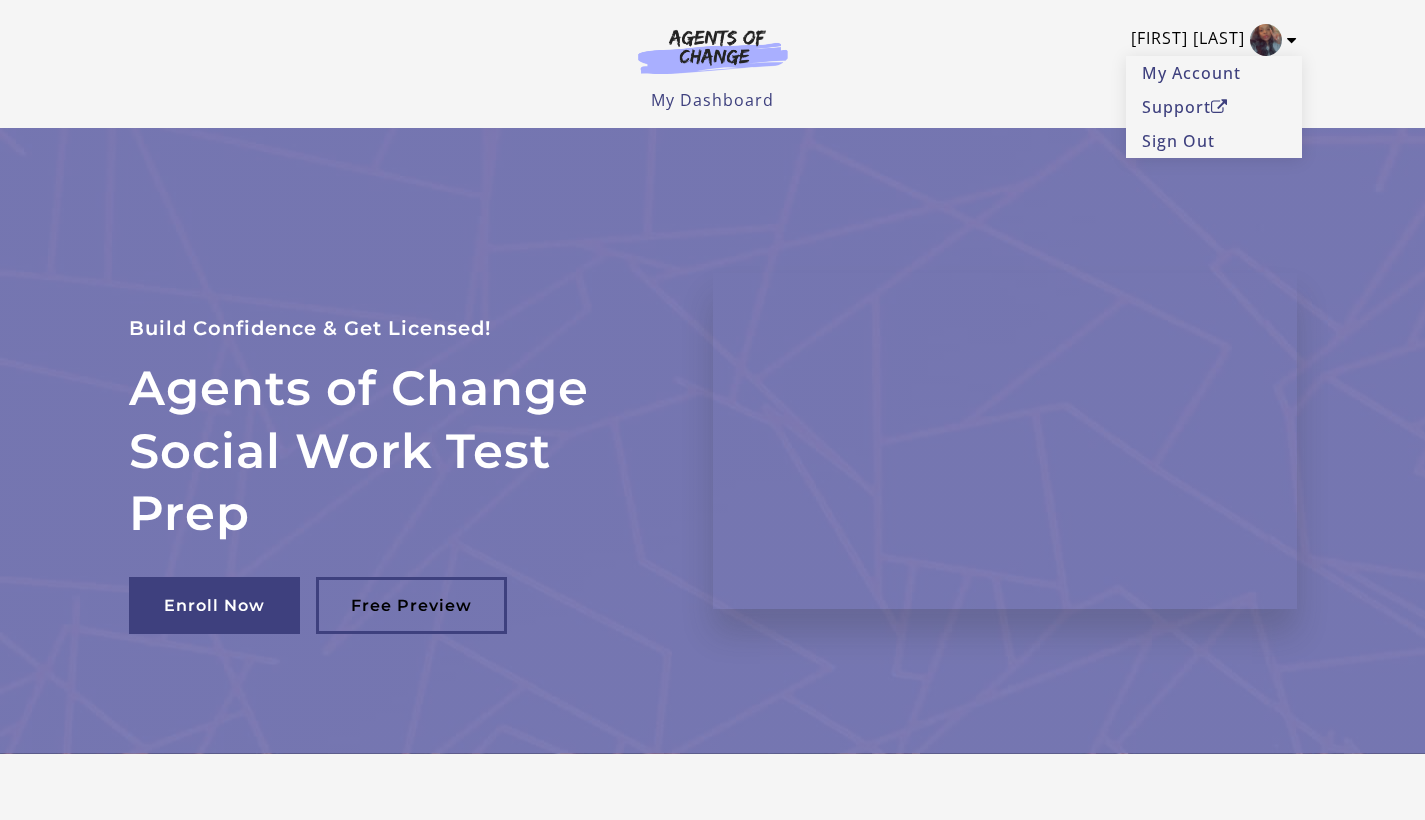 click on "[FIRST] [LAST]" at bounding box center [1209, 40] 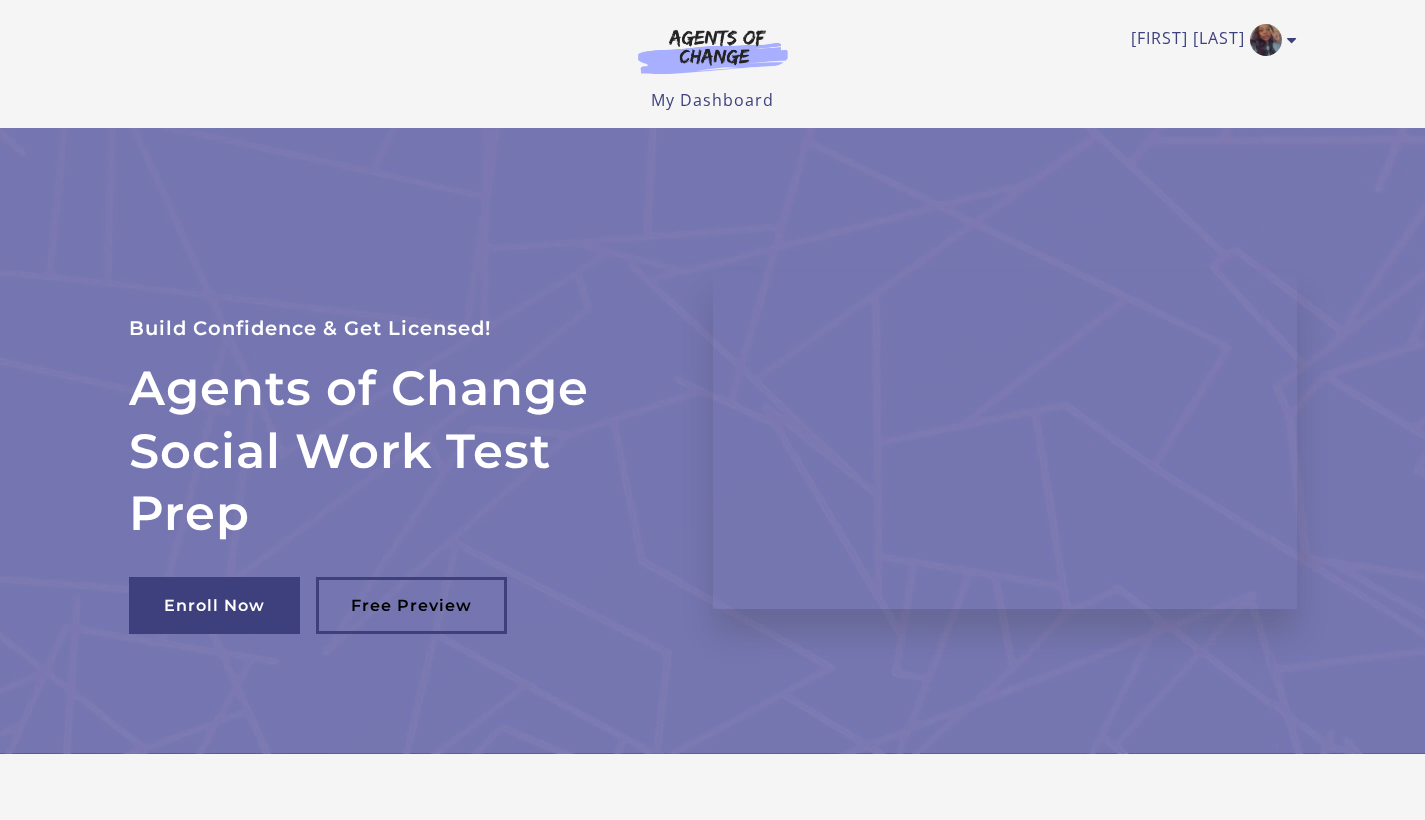 click on "Tiajaie M
My Account
Support
Sign Out
Toggle menu
Menu
My Dashboard
My Account
Support
Sign Out" at bounding box center (713, 64) 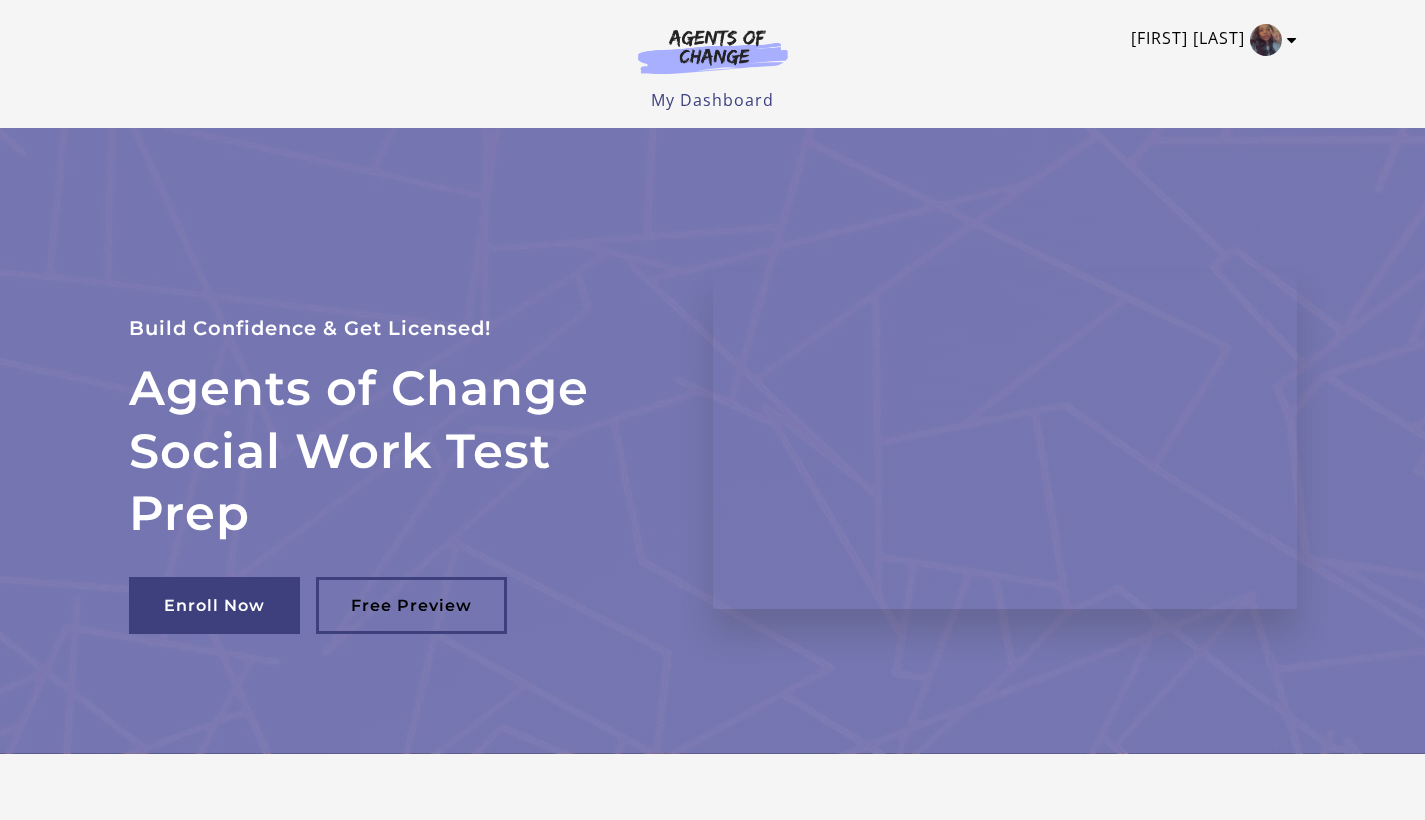 click at bounding box center (1292, 40) 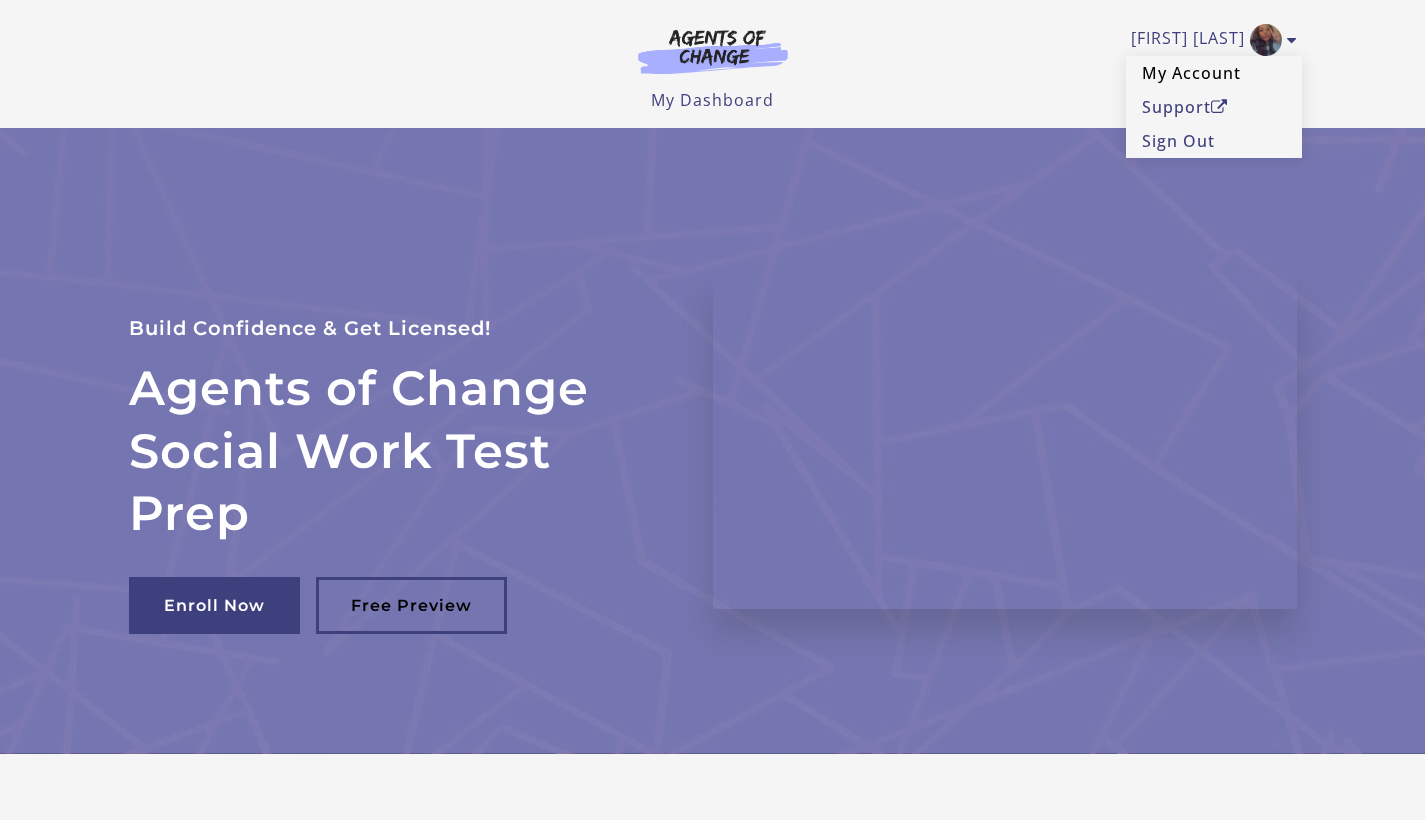 click on "My Account" at bounding box center (1214, 73) 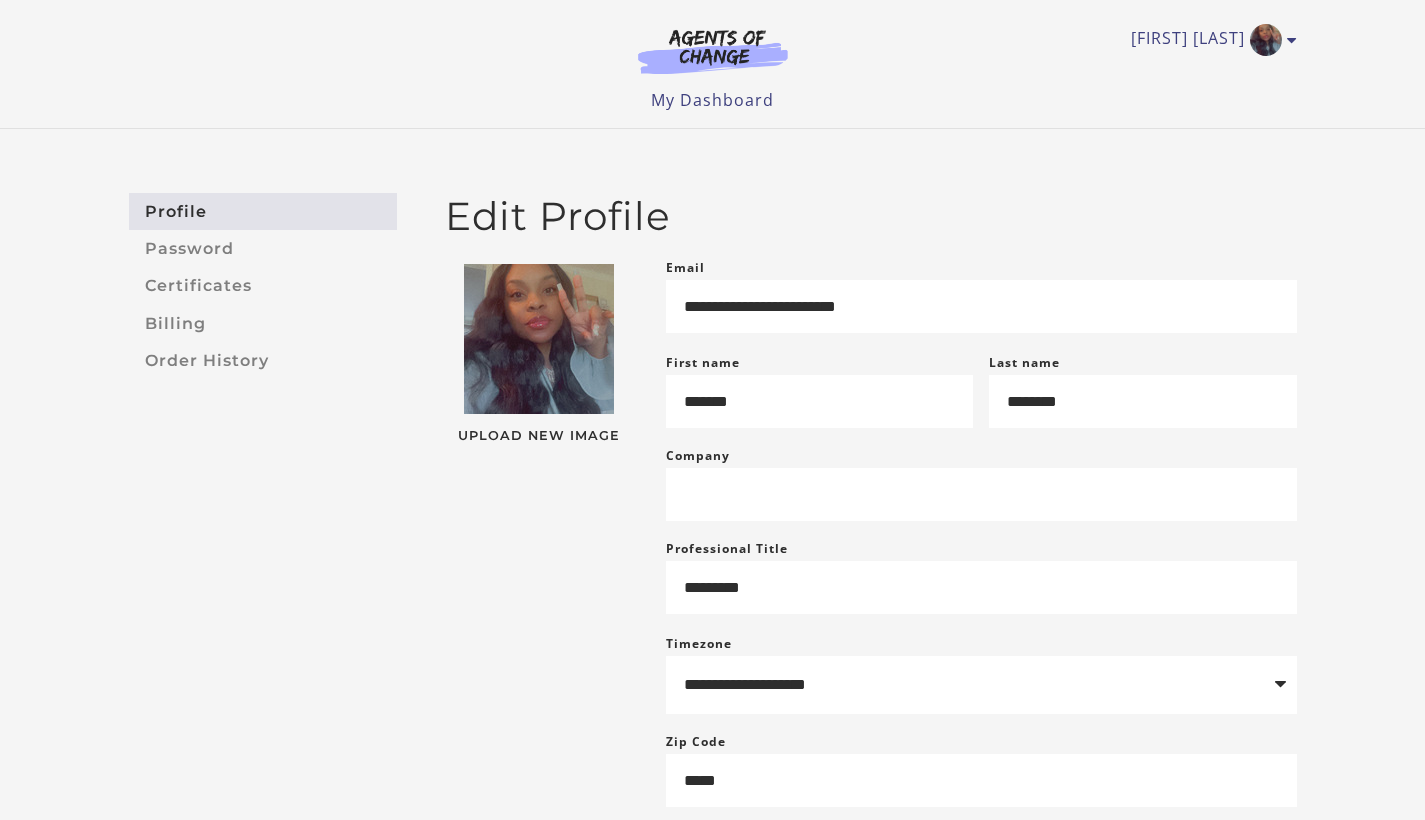 scroll, scrollTop: 0, scrollLeft: 0, axis: both 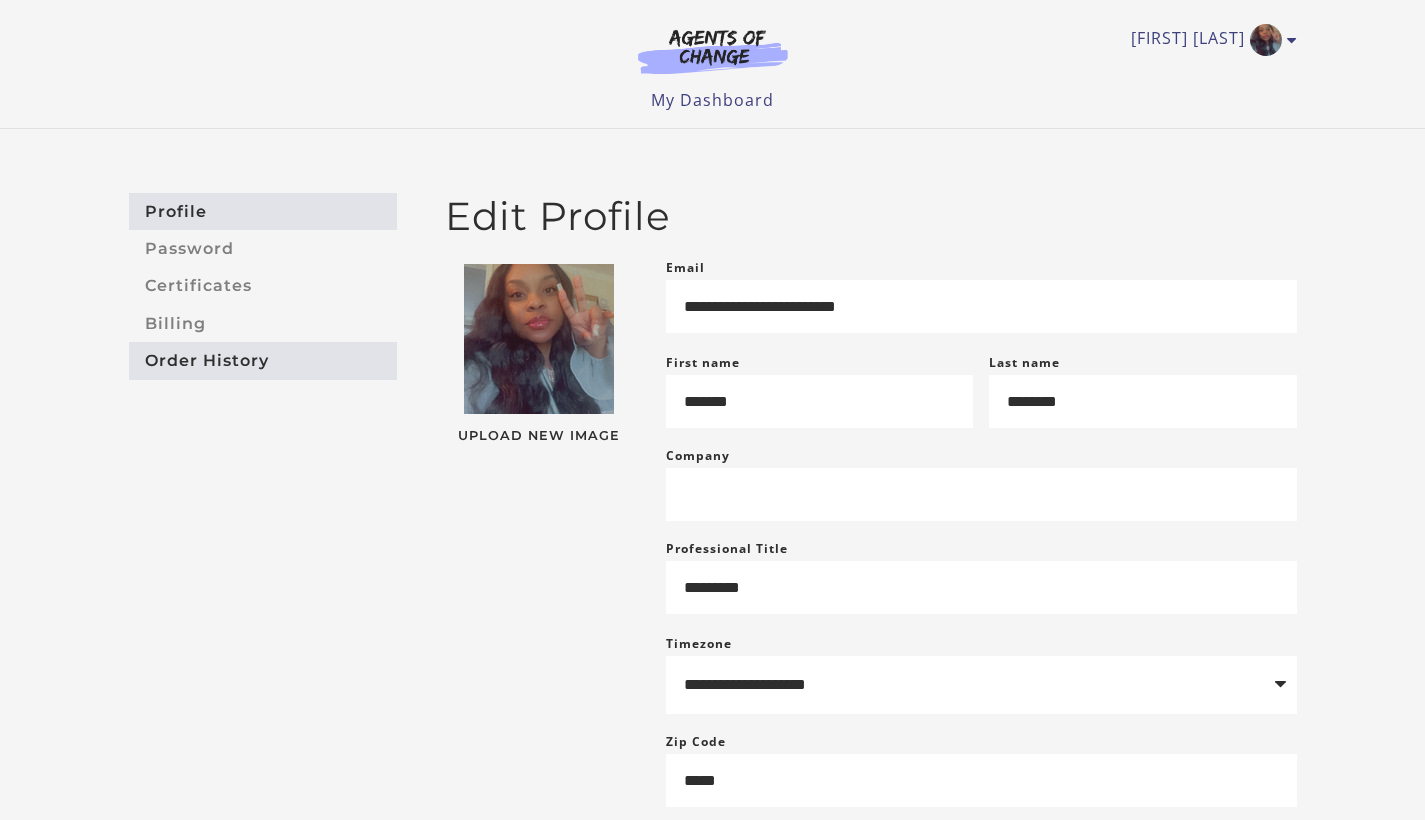 click on "Order History" at bounding box center [263, 360] 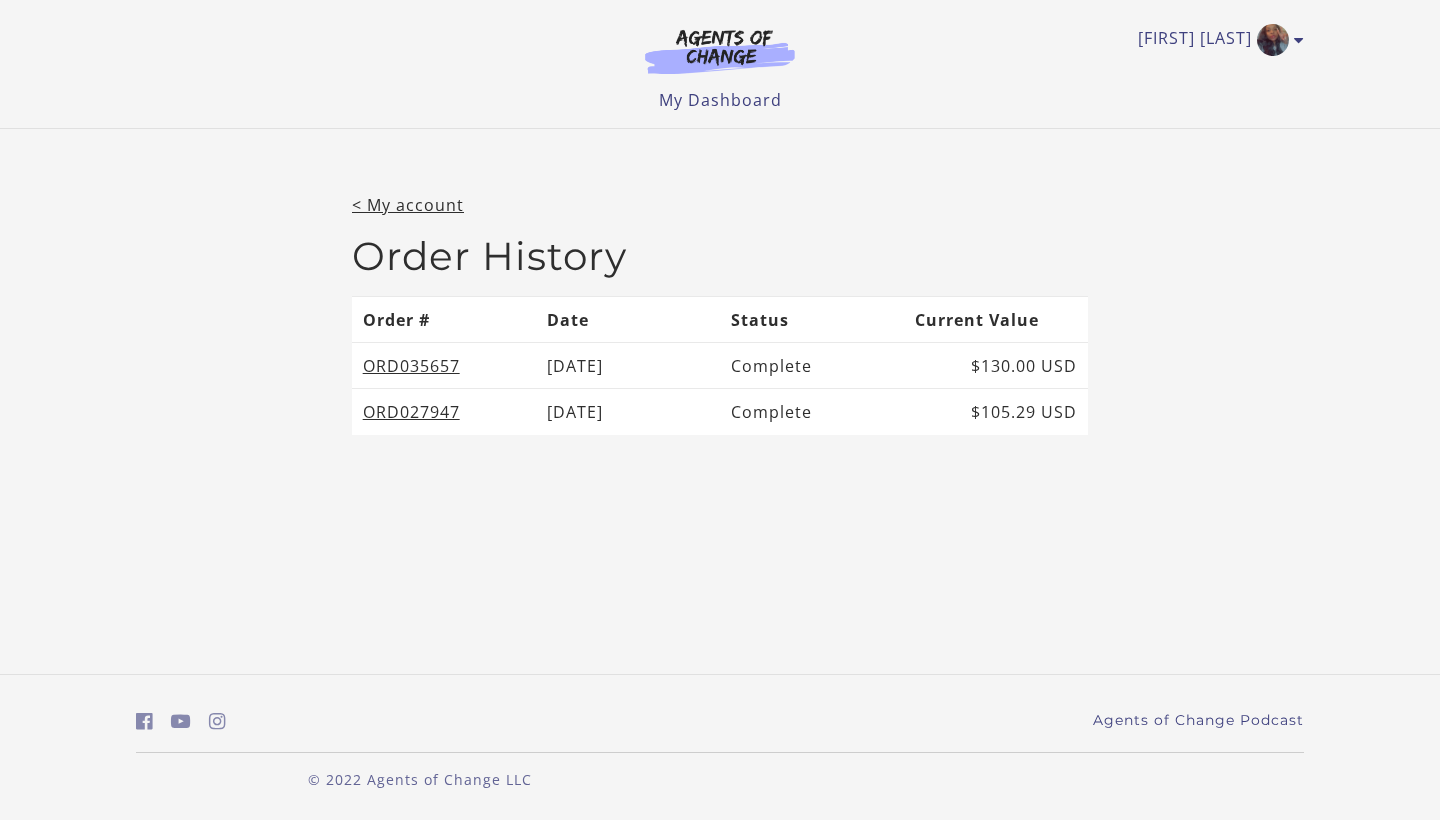 scroll, scrollTop: 0, scrollLeft: 0, axis: both 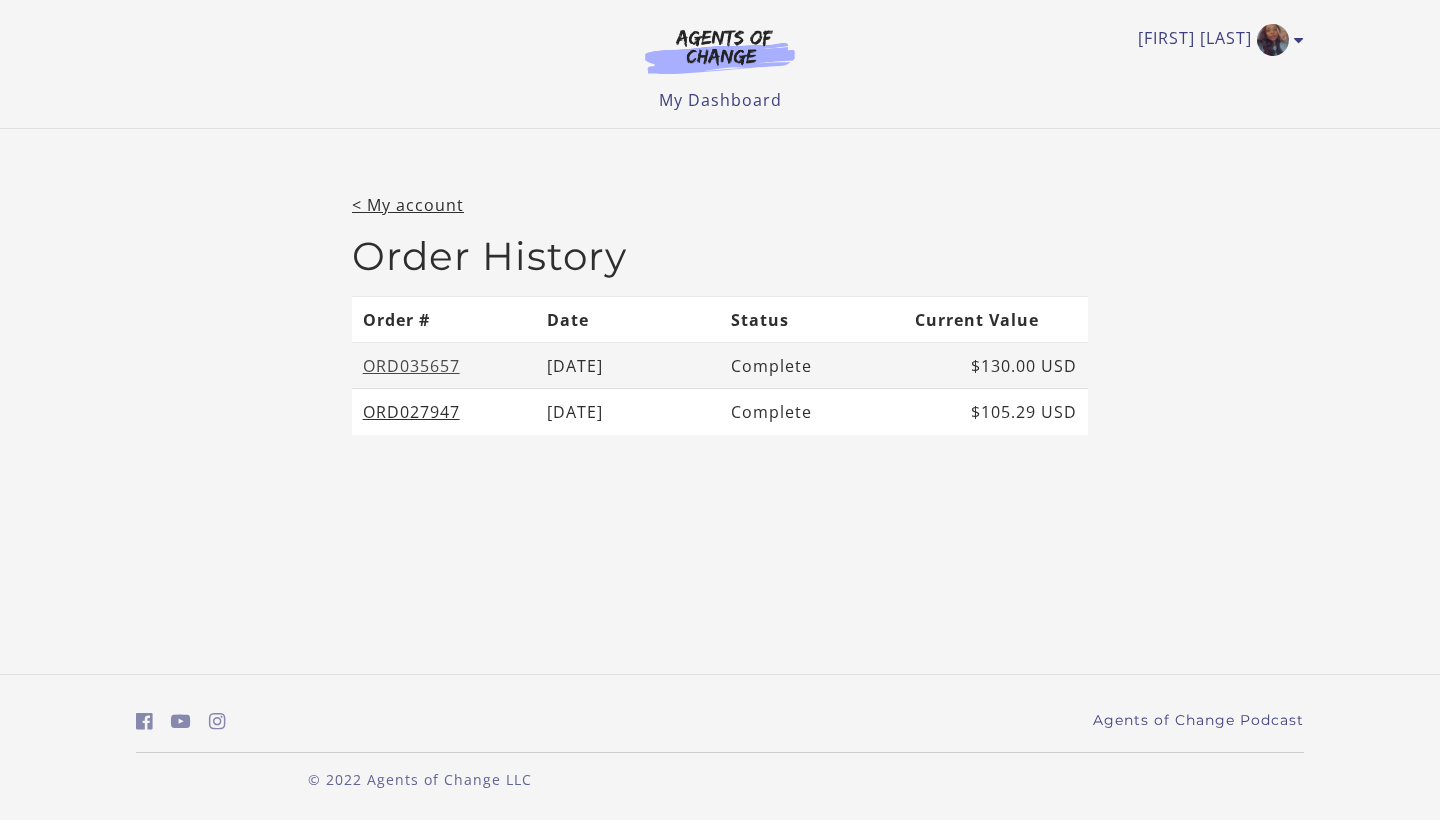 click on "ORD035657" at bounding box center (411, 366) 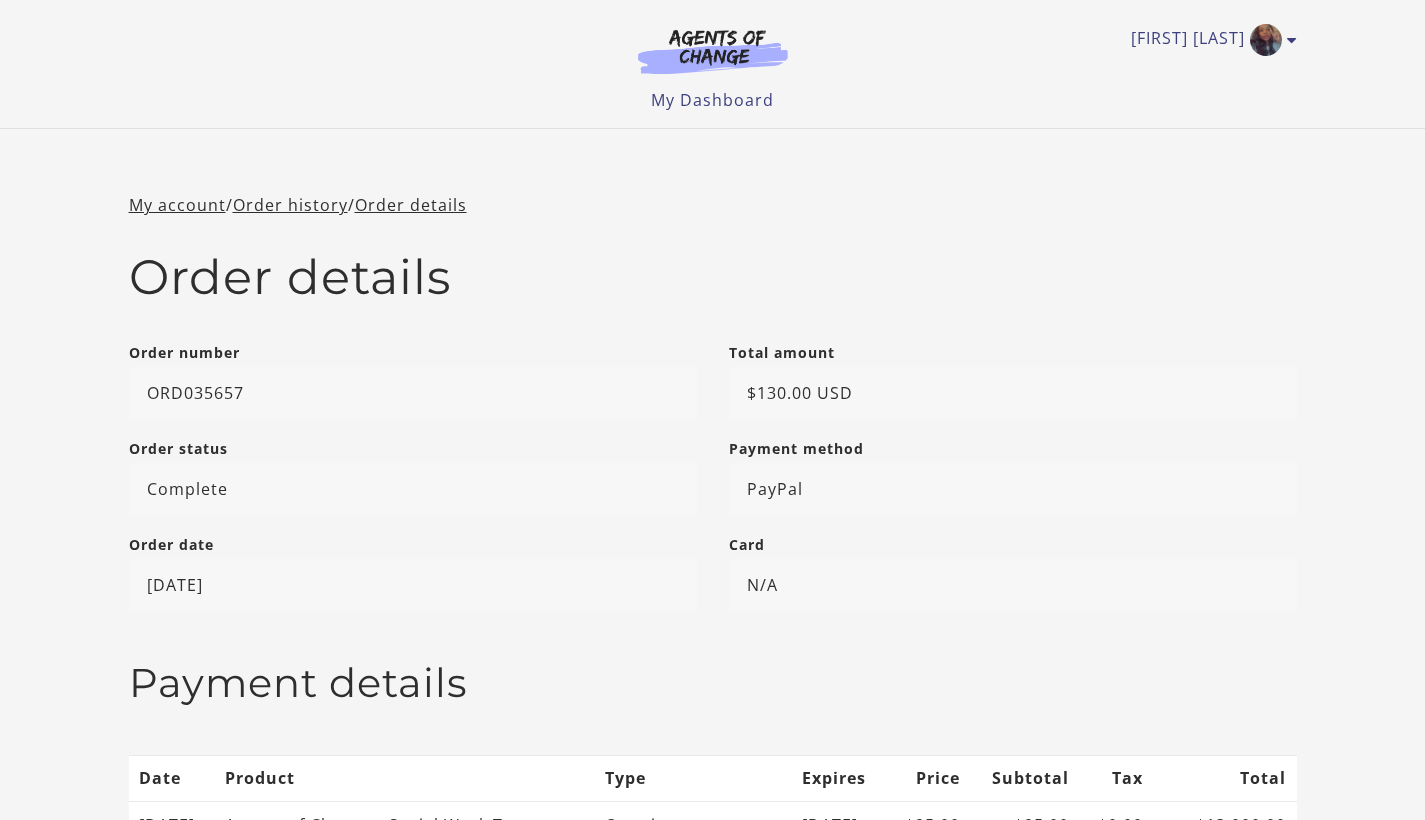 scroll, scrollTop: 0, scrollLeft: 0, axis: both 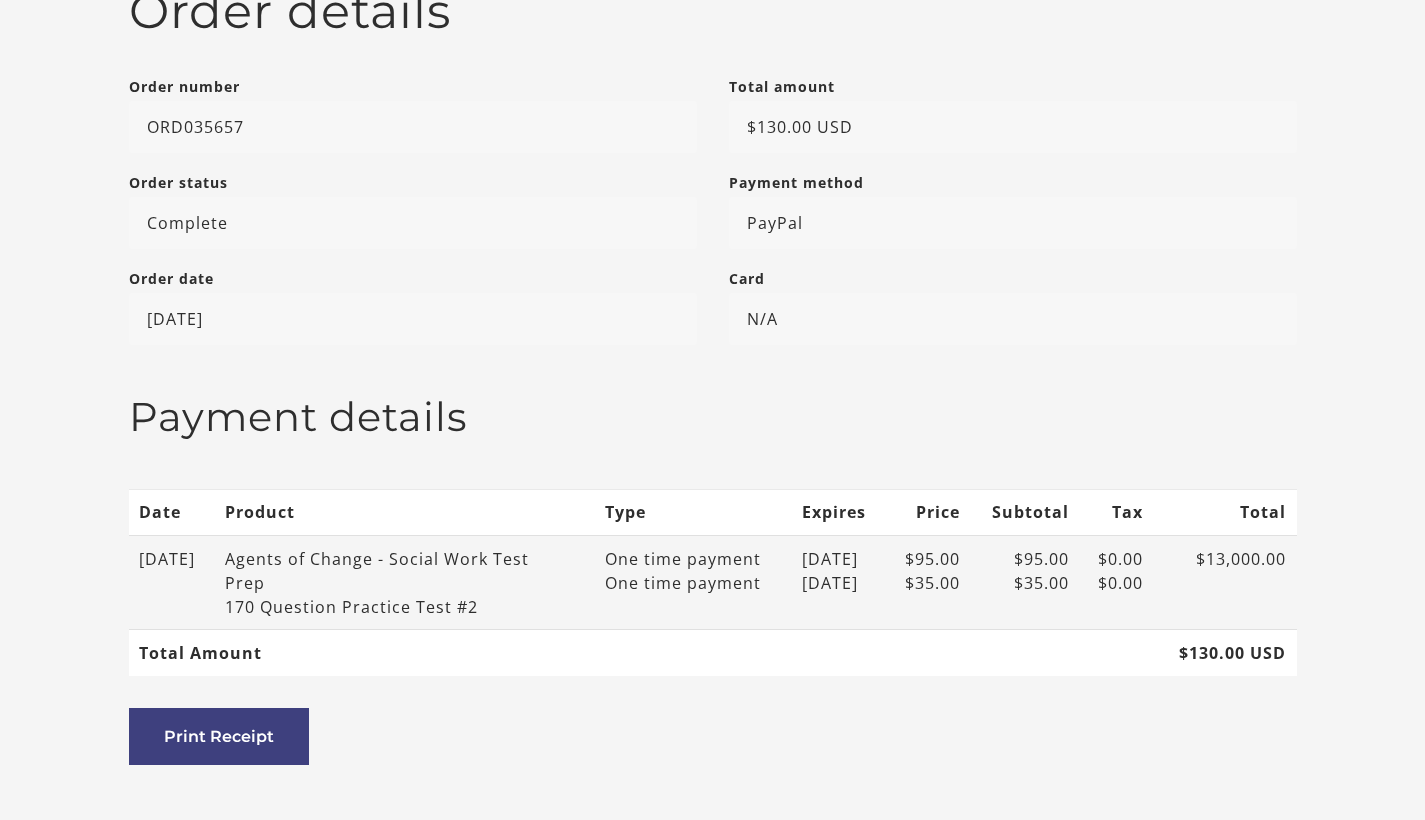 click on "[DATE]" at bounding box center [172, 582] 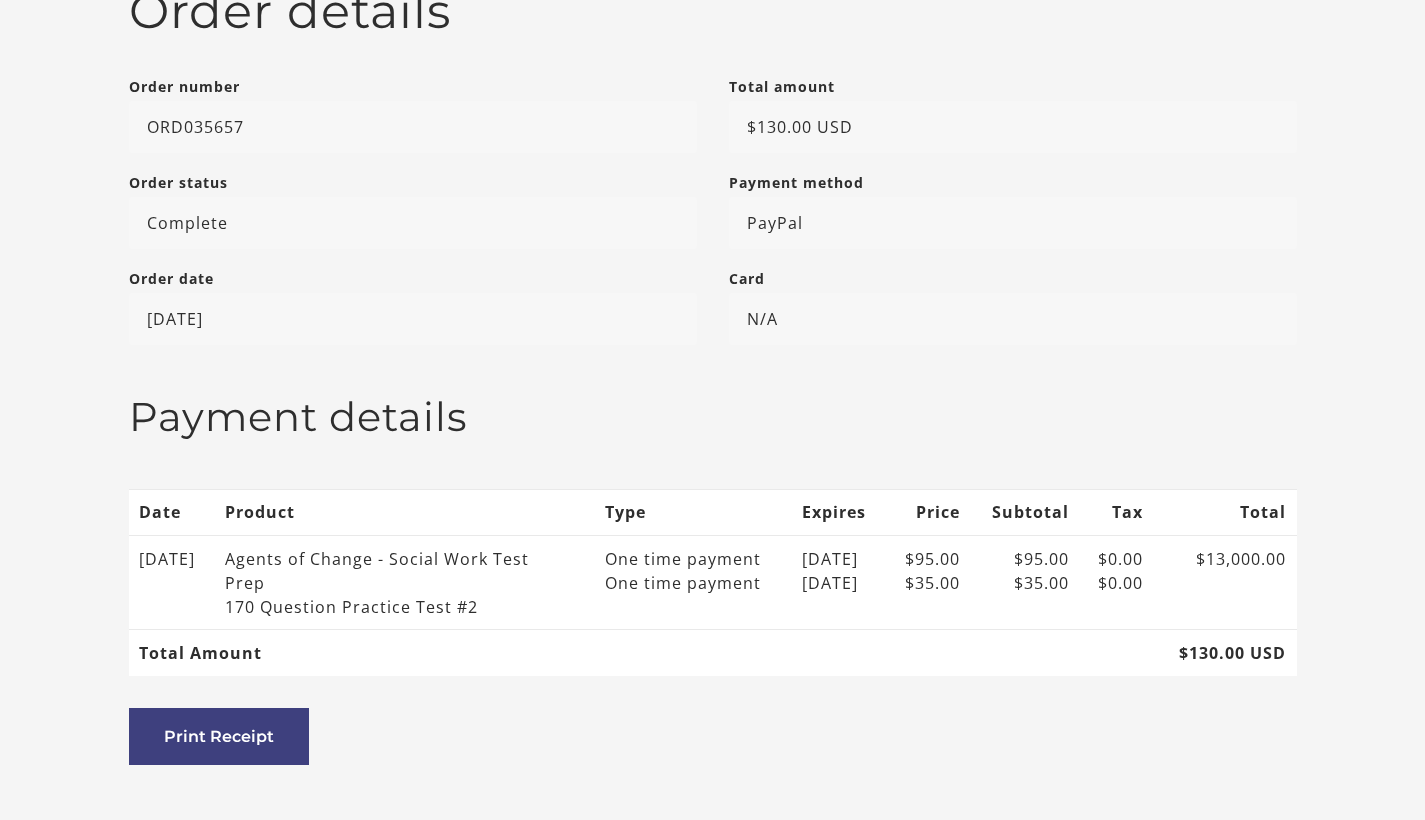 scroll, scrollTop: 222, scrollLeft: 0, axis: vertical 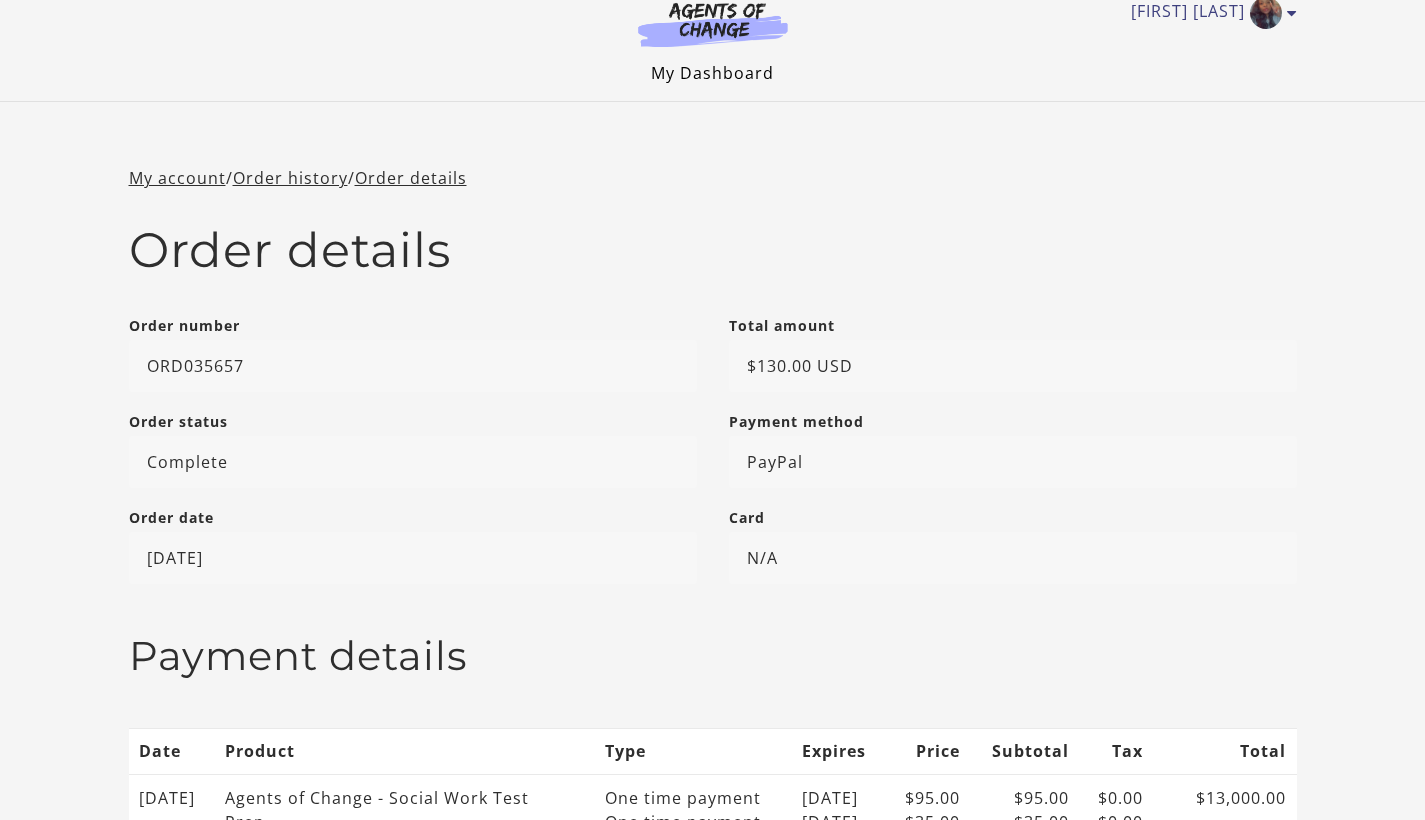 click on "My Dashboard" at bounding box center [712, 73] 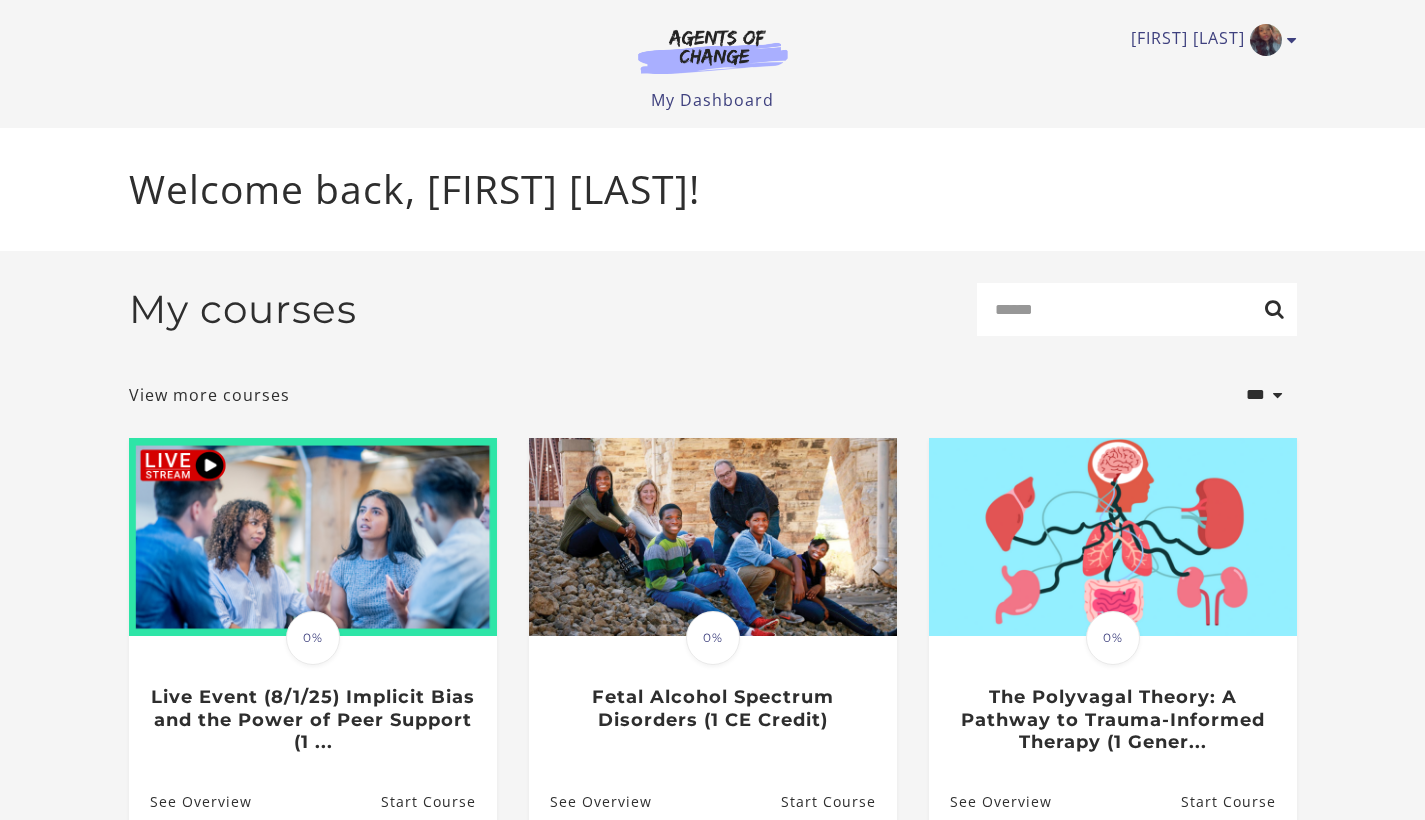scroll, scrollTop: 0, scrollLeft: 0, axis: both 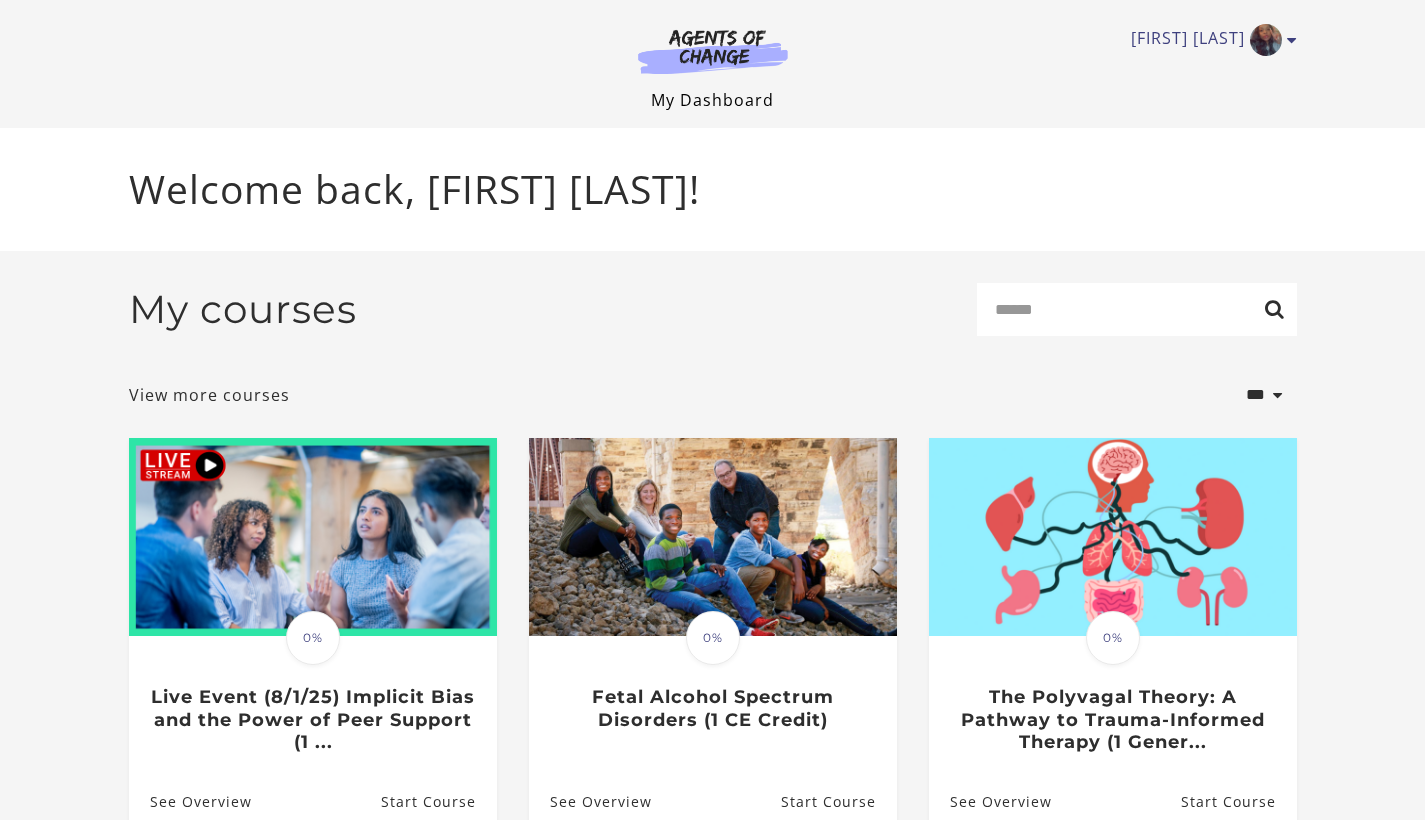 click on "My Dashboard" at bounding box center [712, 100] 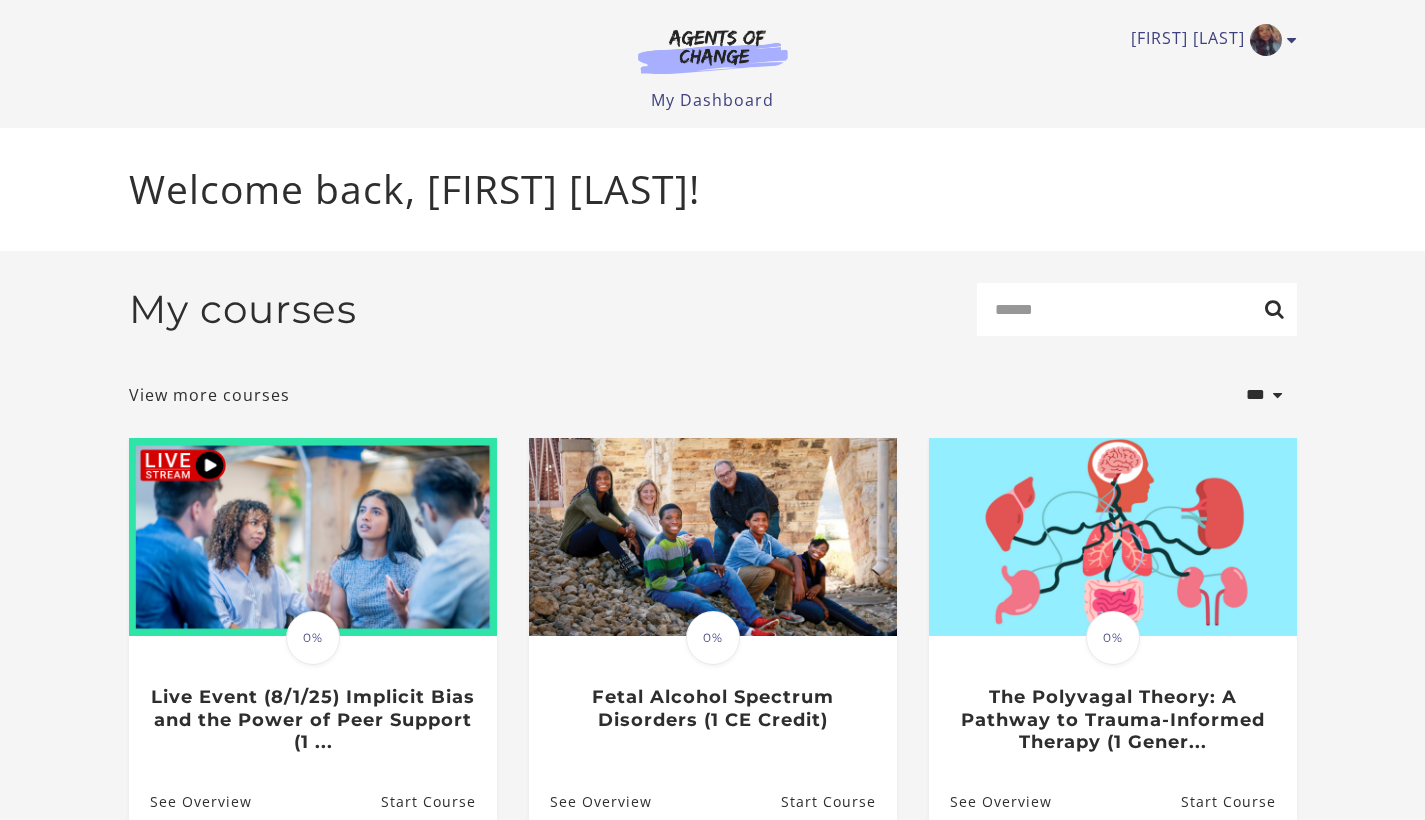 scroll, scrollTop: 0, scrollLeft: 0, axis: both 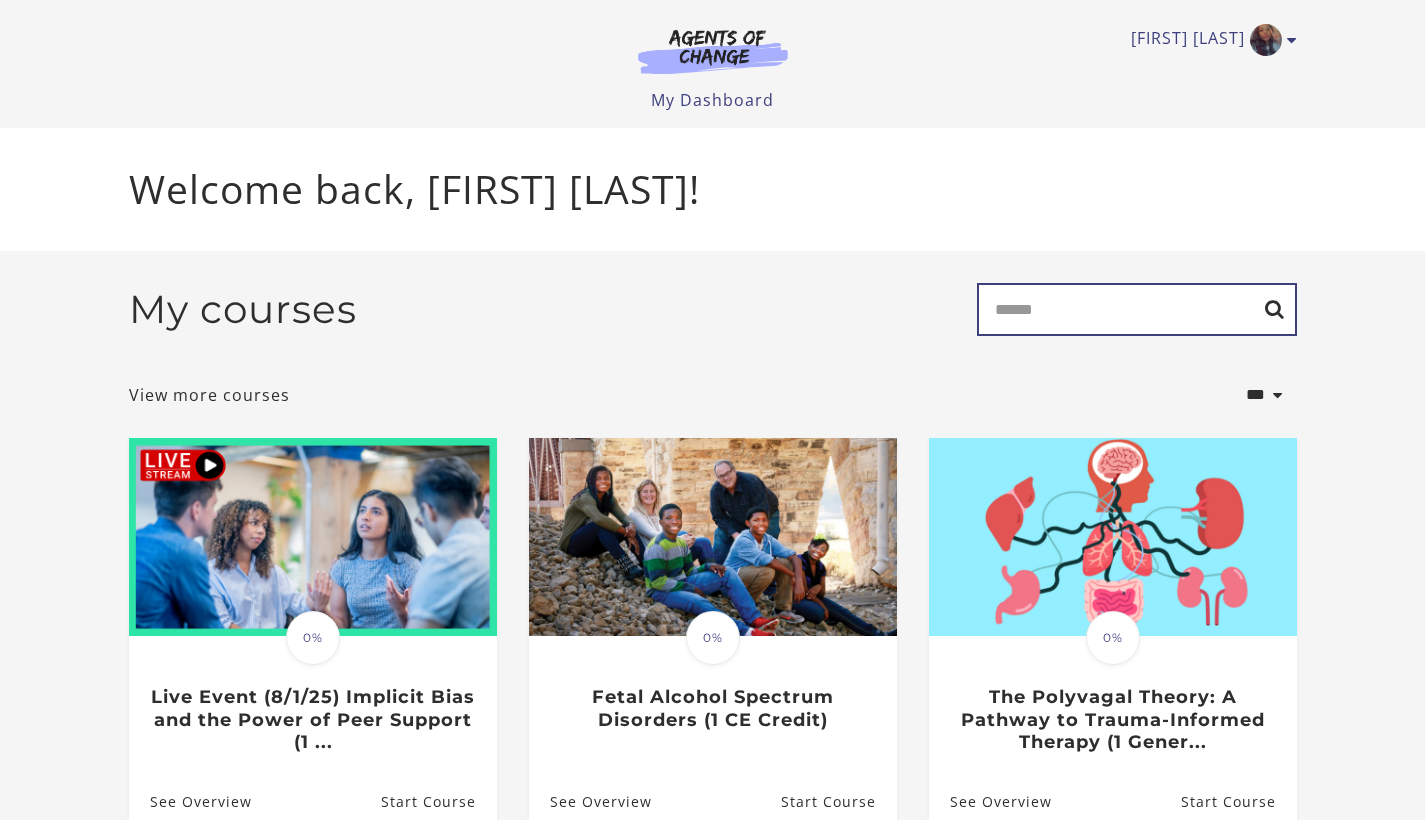 click on "Search" at bounding box center [1137, 309] 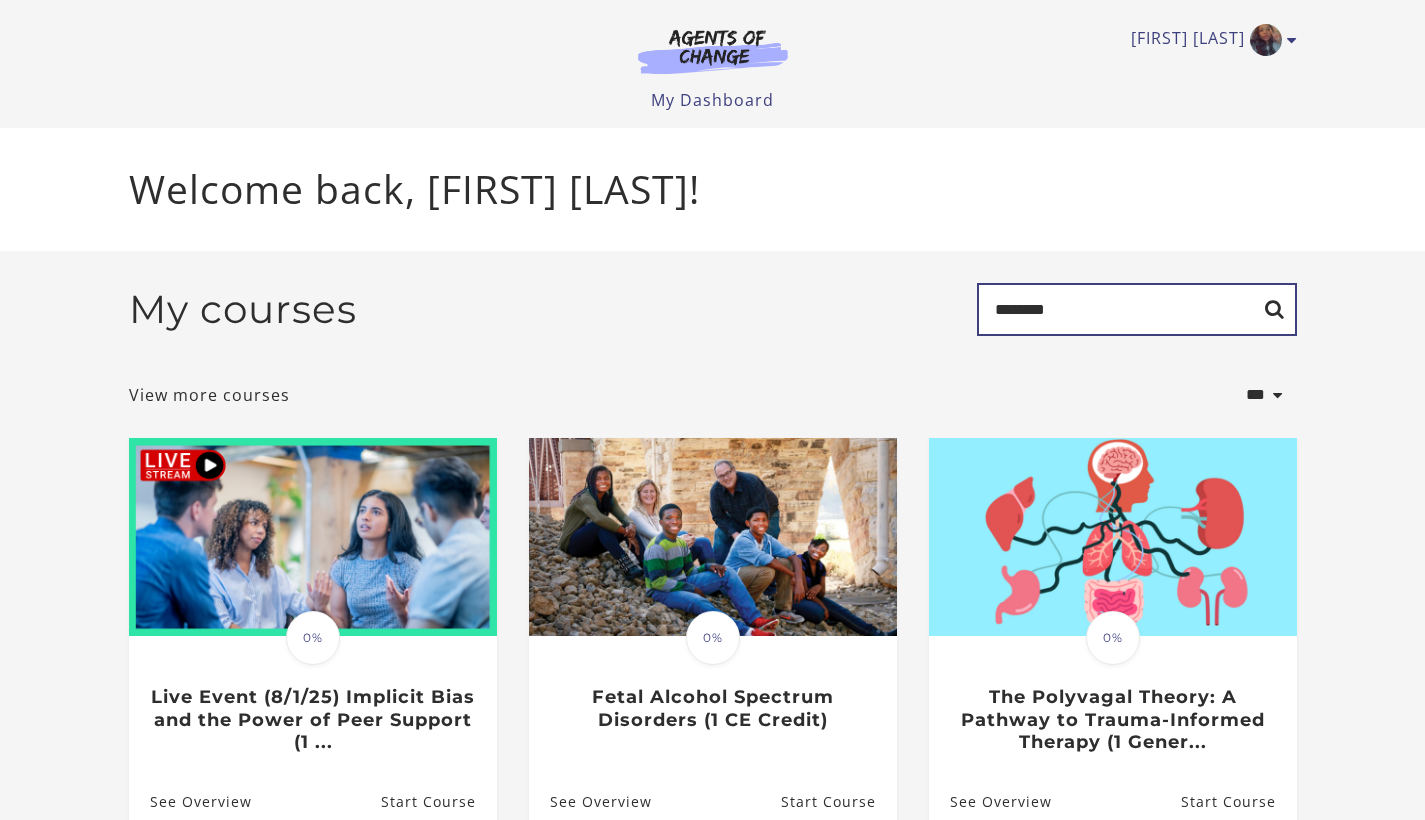 type on "********" 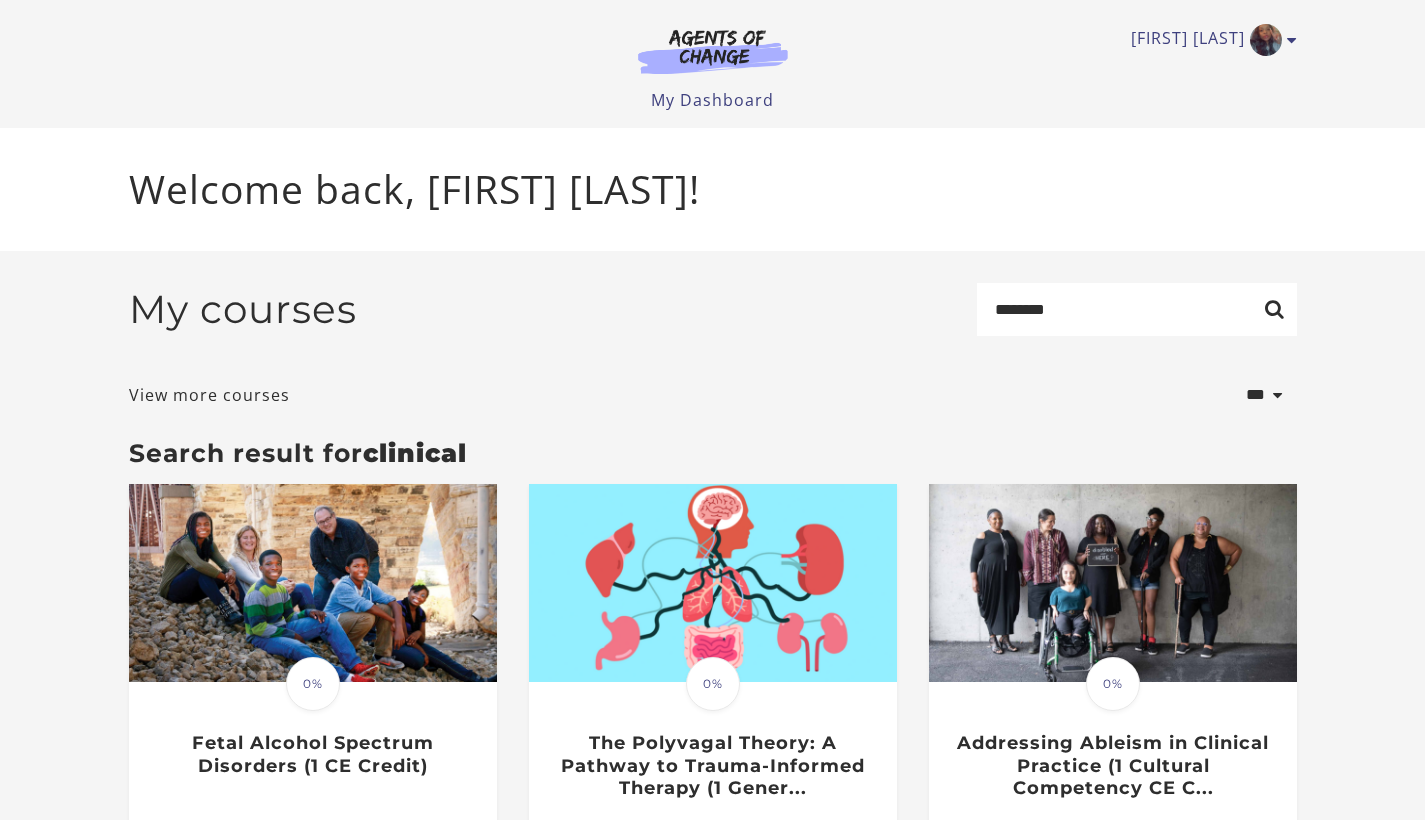 scroll, scrollTop: 0, scrollLeft: 0, axis: both 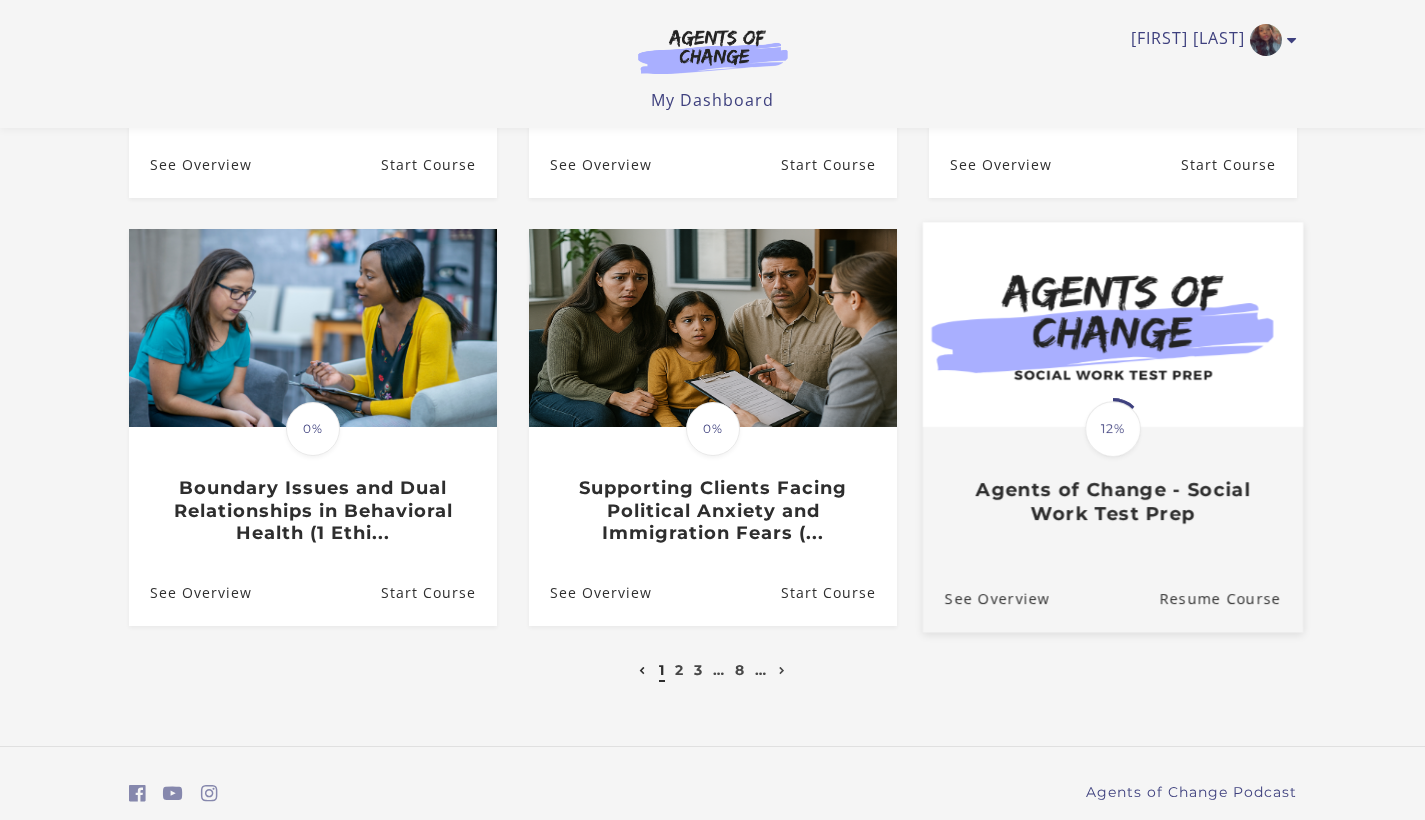 click at bounding box center (1112, 325) 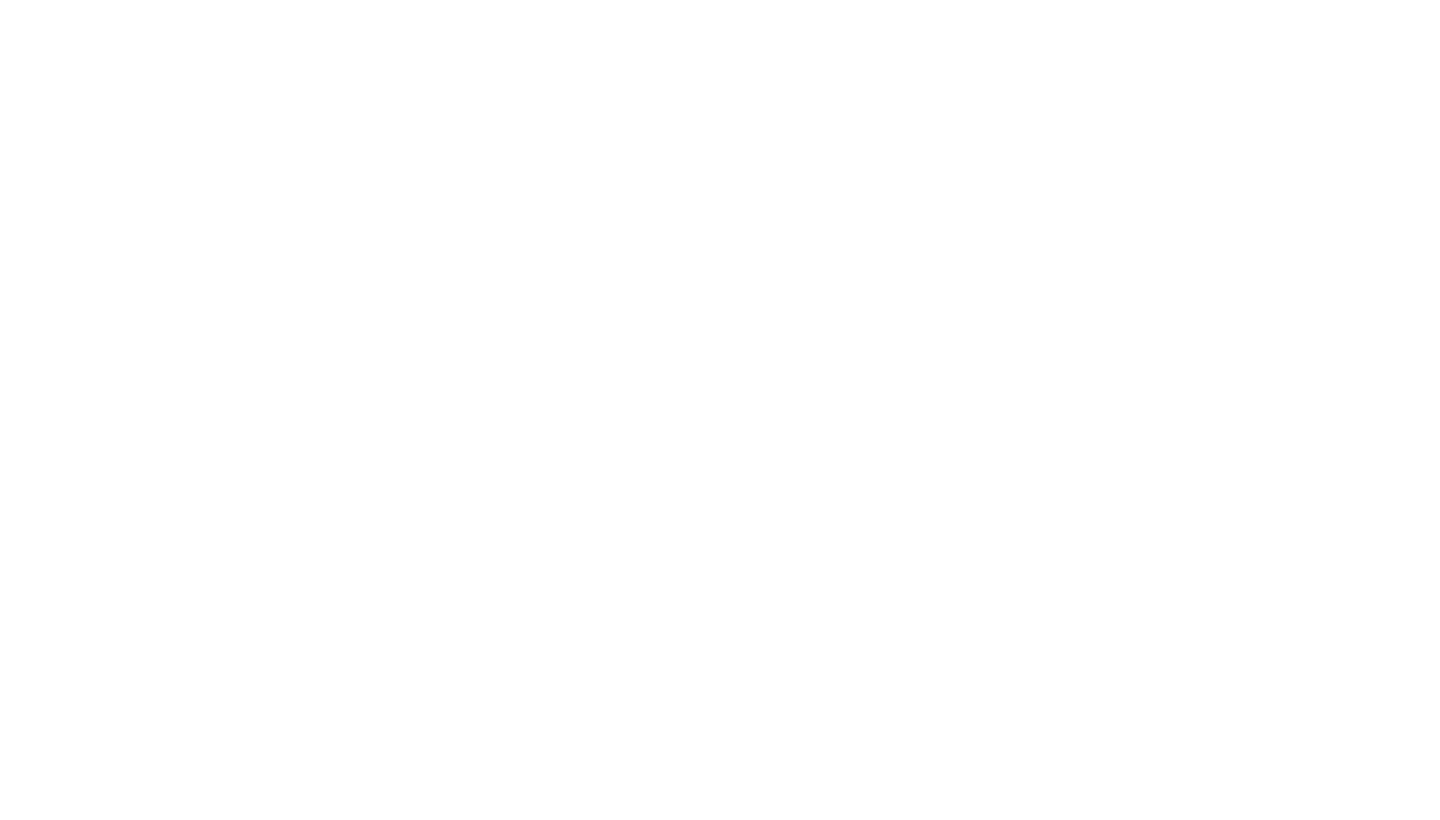 scroll, scrollTop: 0, scrollLeft: 0, axis: both 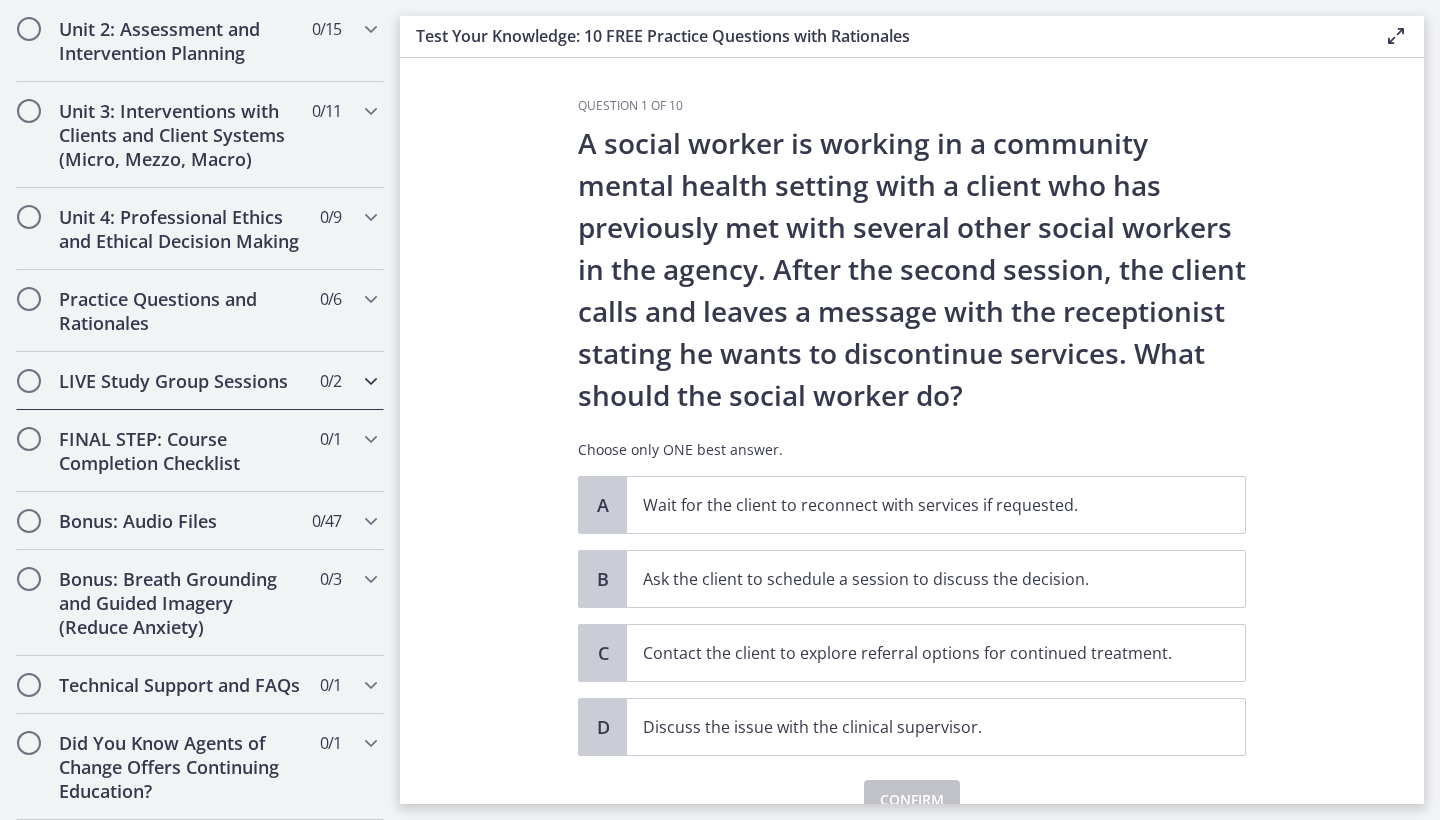 click on "LIVE Study Group Sessions" at bounding box center [181, 381] 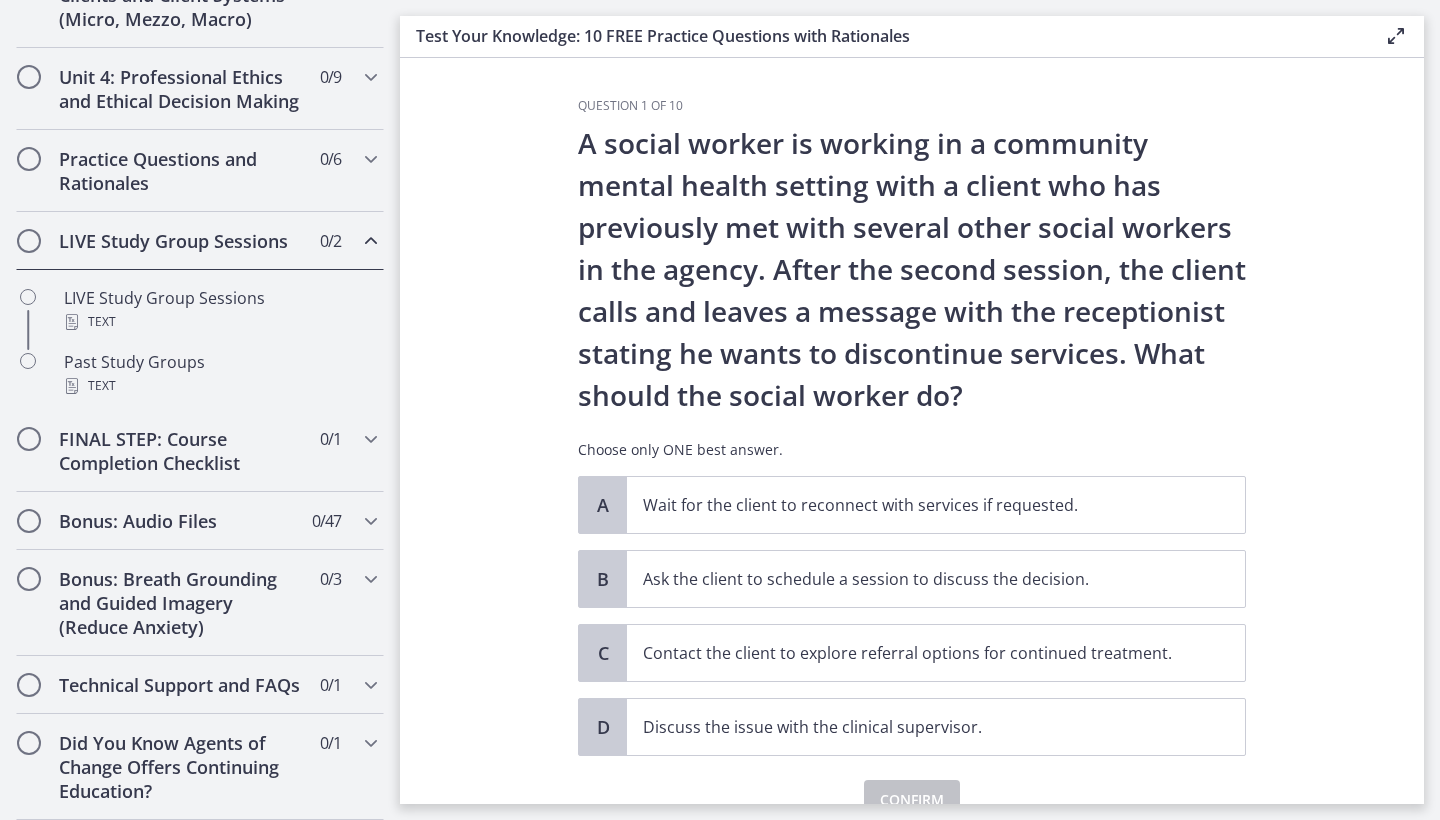 scroll, scrollTop: 849, scrollLeft: 0, axis: vertical 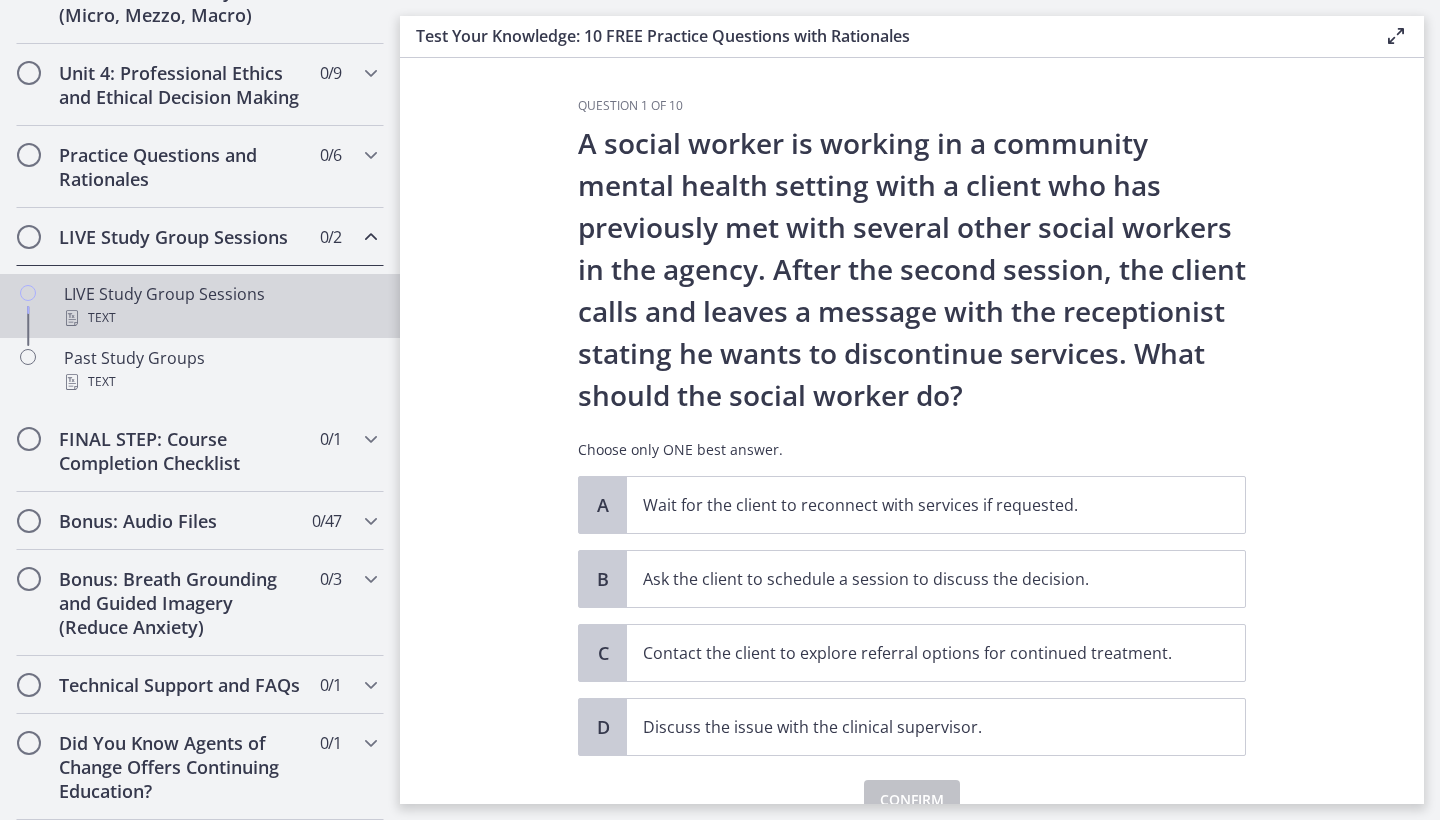 click on "LIVE Study Group Sessions
Text" at bounding box center [220, 306] 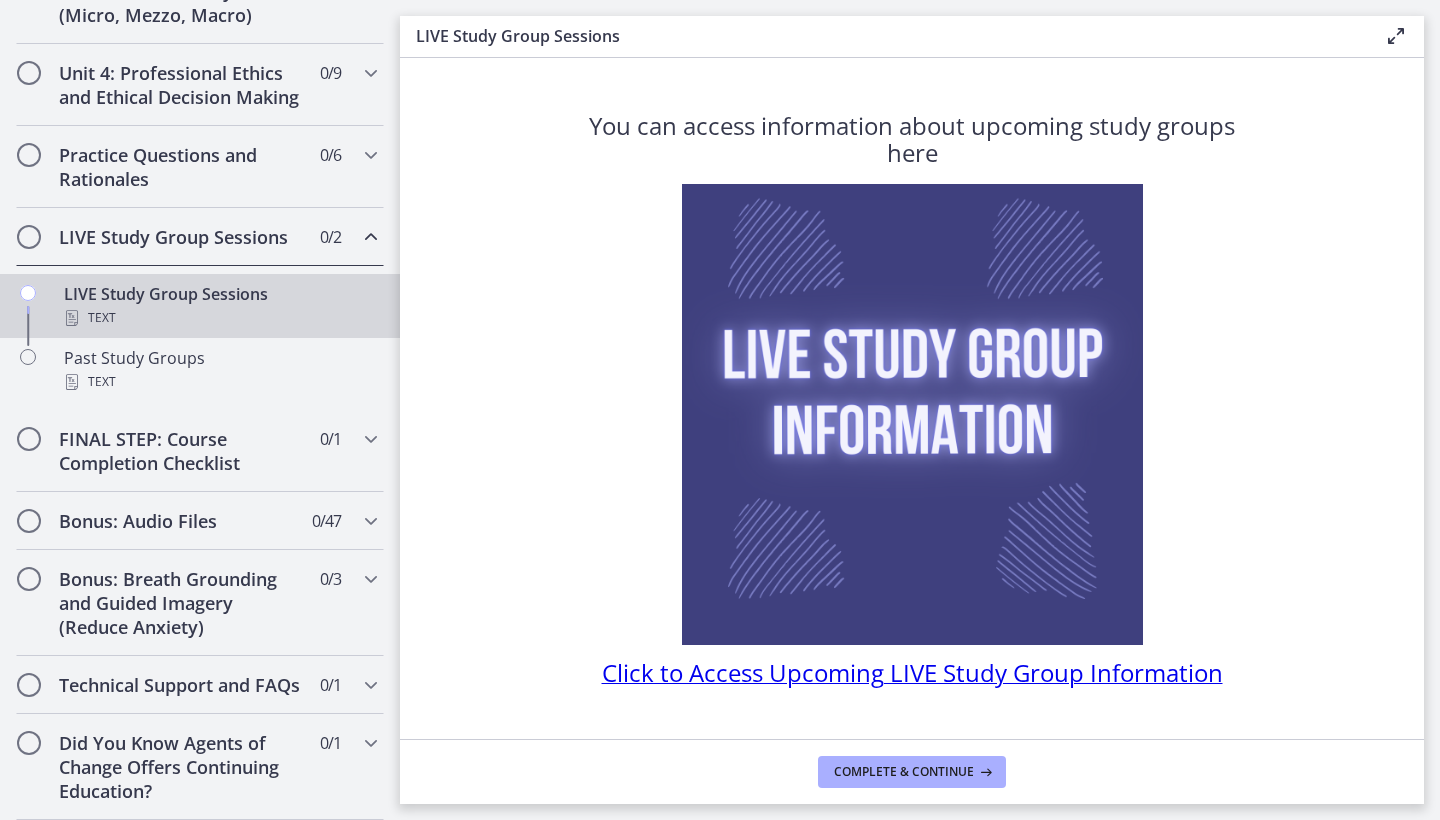 click on "Click to Access Upcoming LIVE Study Group Information" at bounding box center (912, 672) 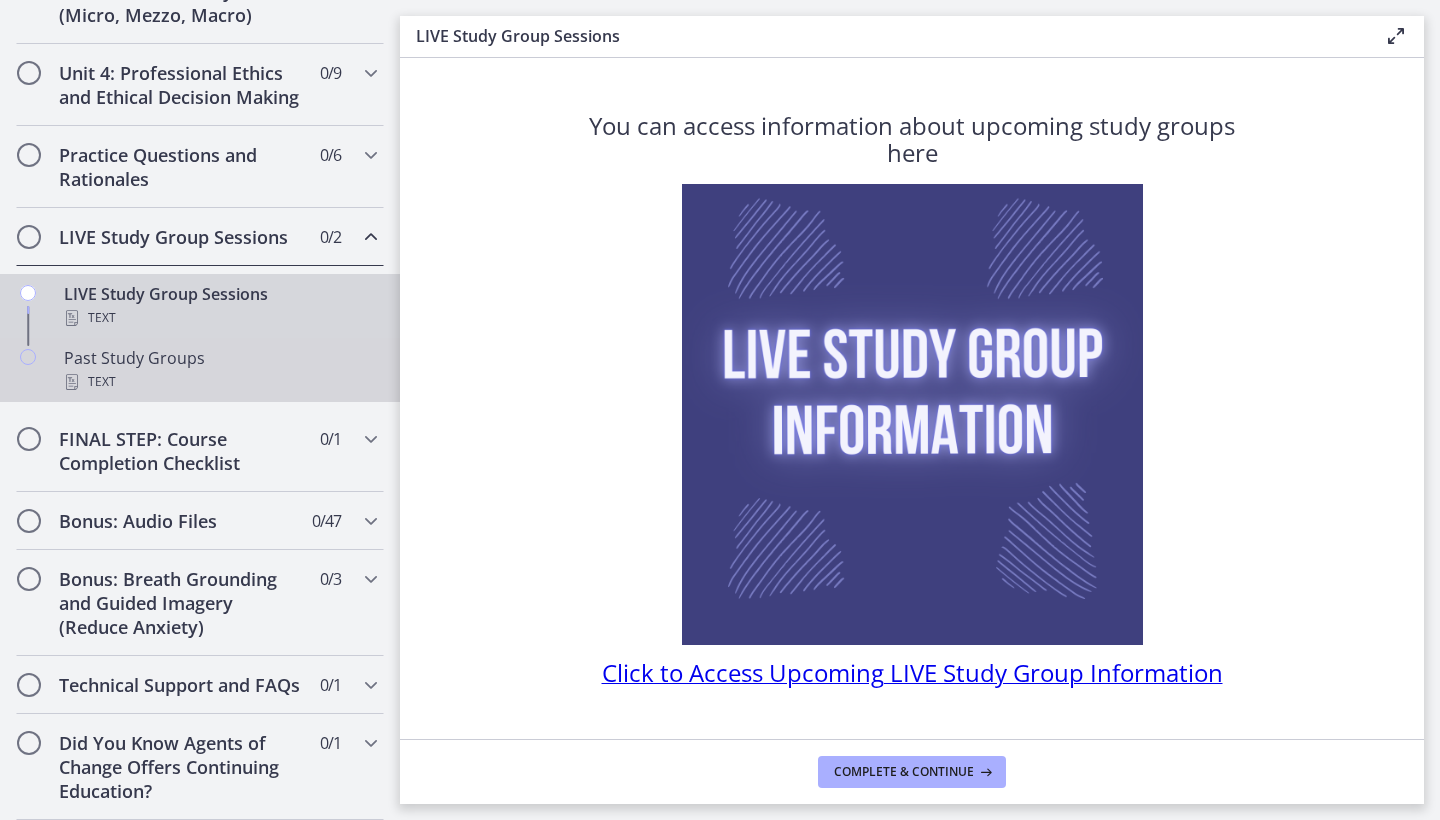 click on "Past Study Groups
Text" at bounding box center [220, 370] 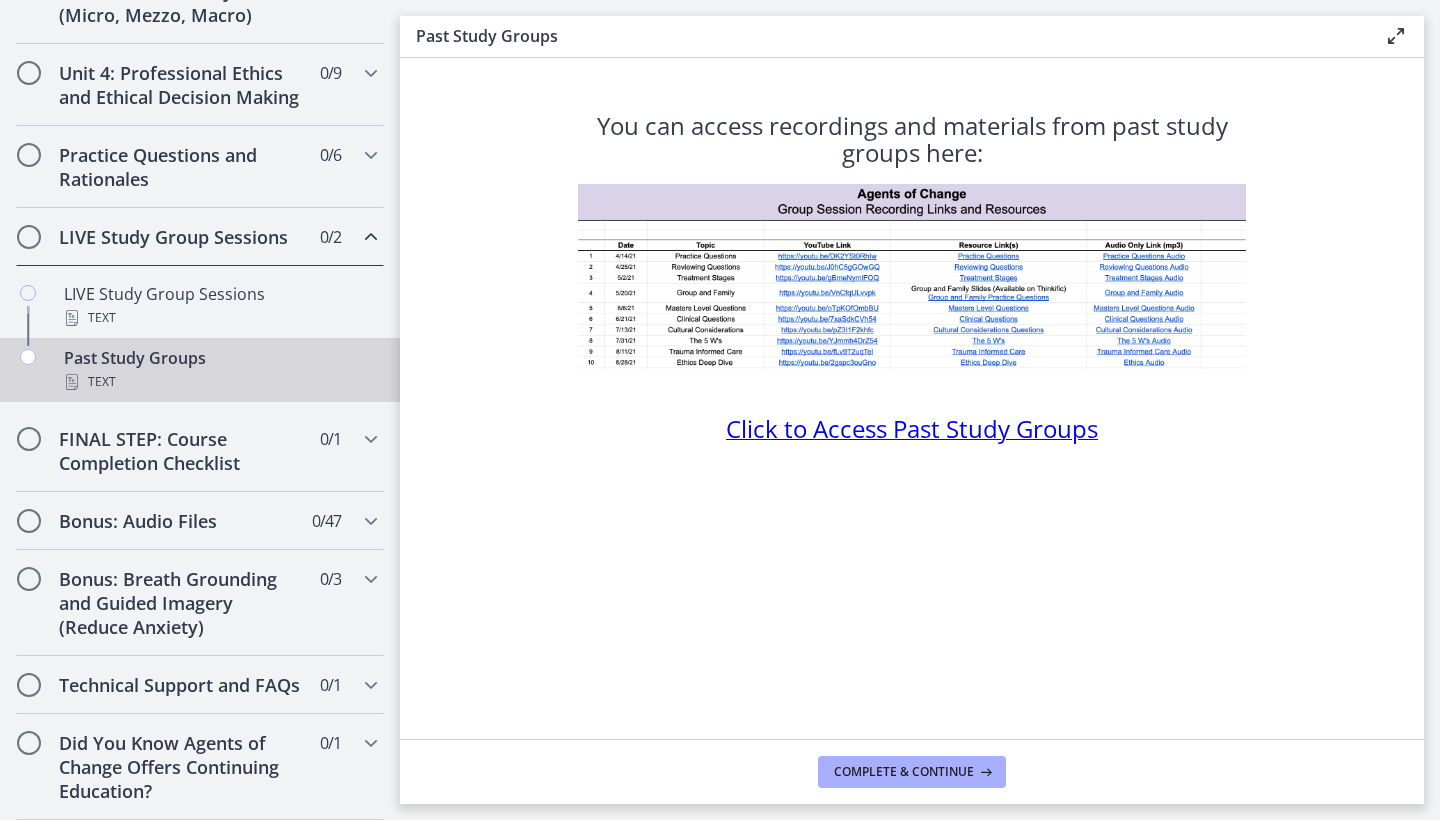 click on "Click to Access Past Study Groups" at bounding box center [912, 428] 